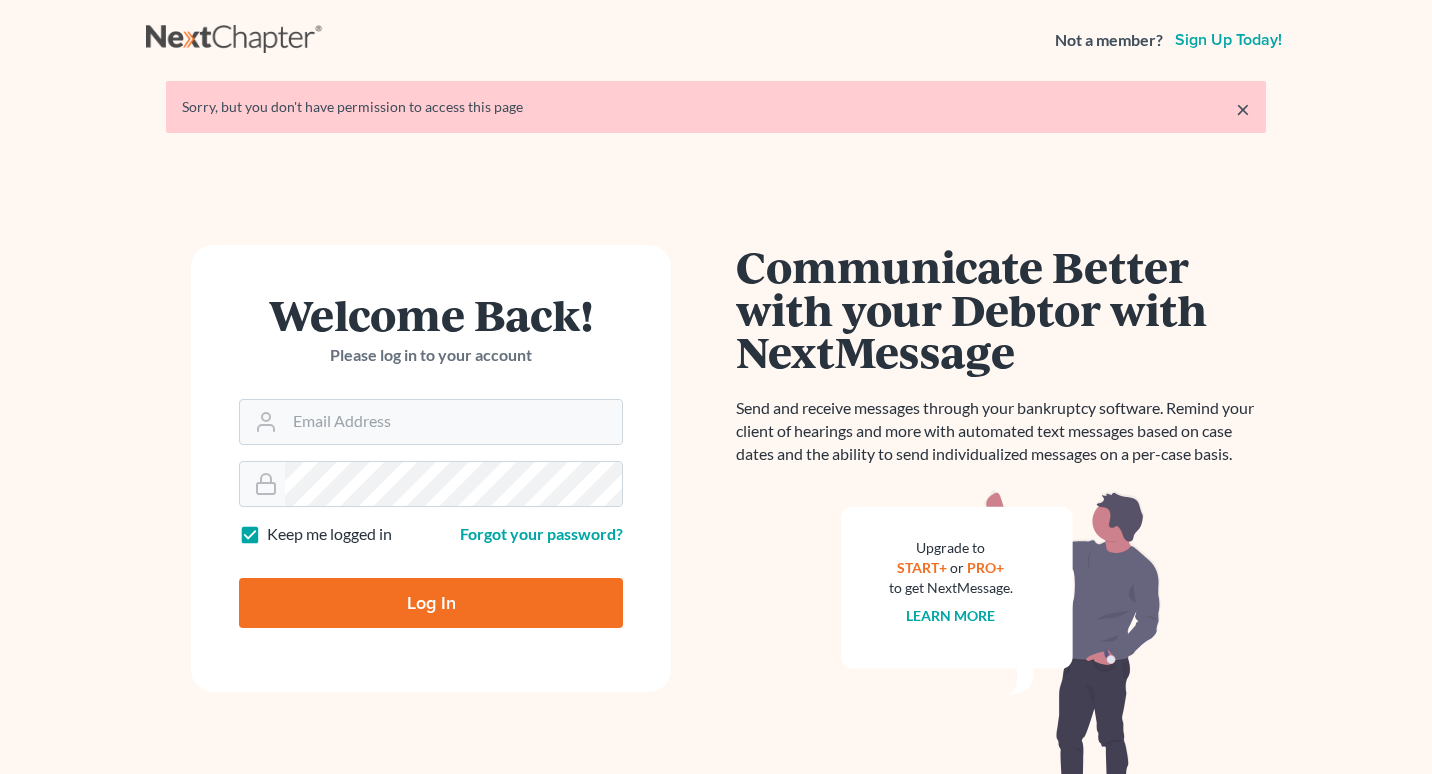 scroll, scrollTop: 0, scrollLeft: 0, axis: both 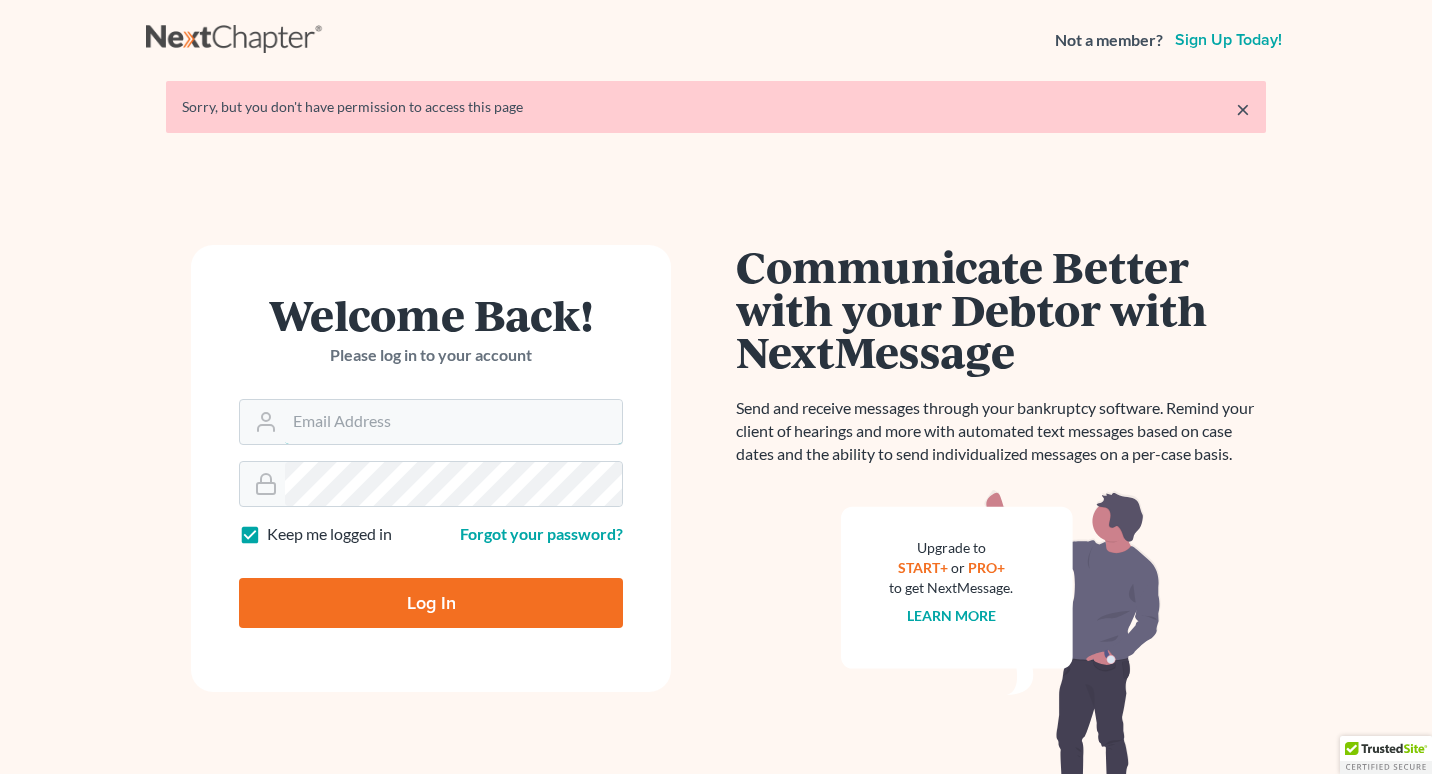 type on "[USERNAME]@example.com" 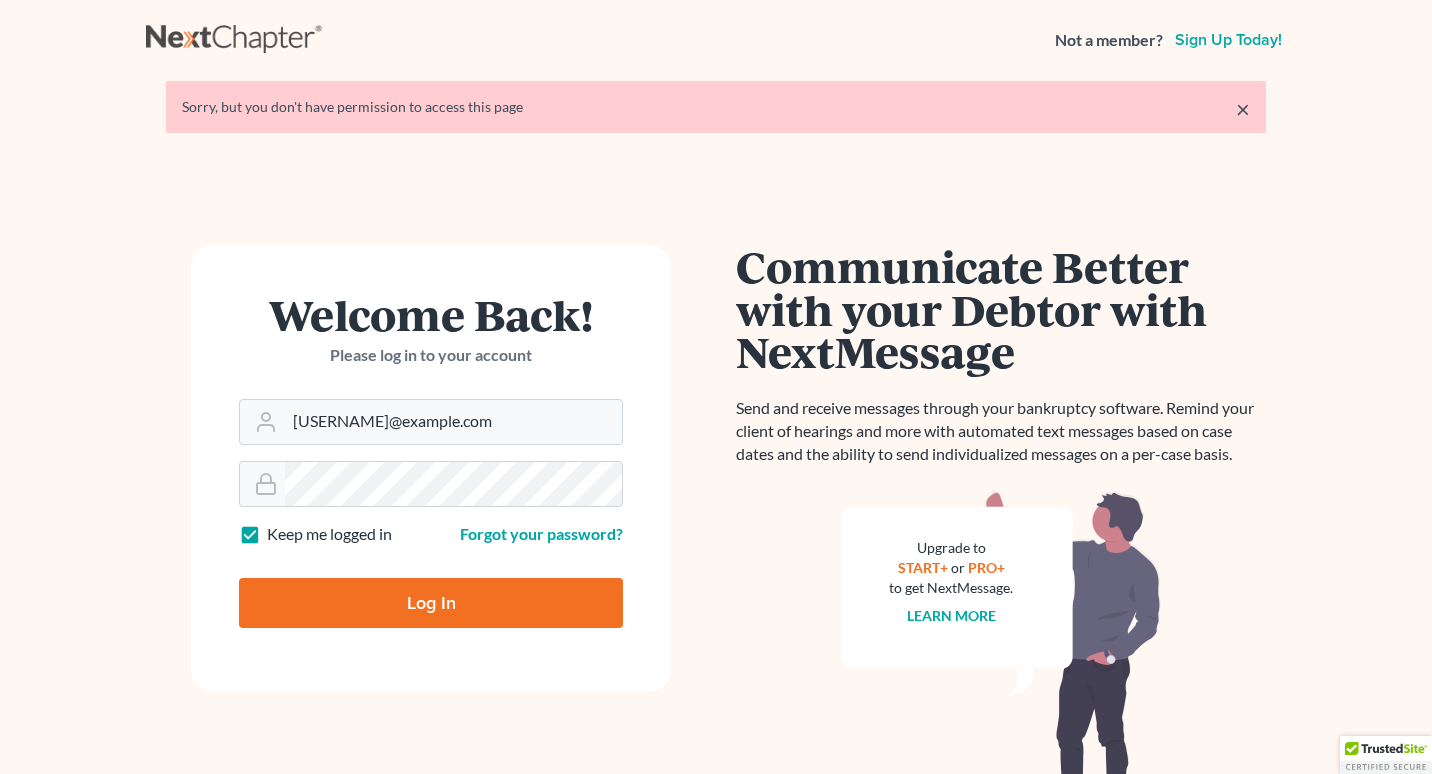 click on "Log In" at bounding box center [431, 603] 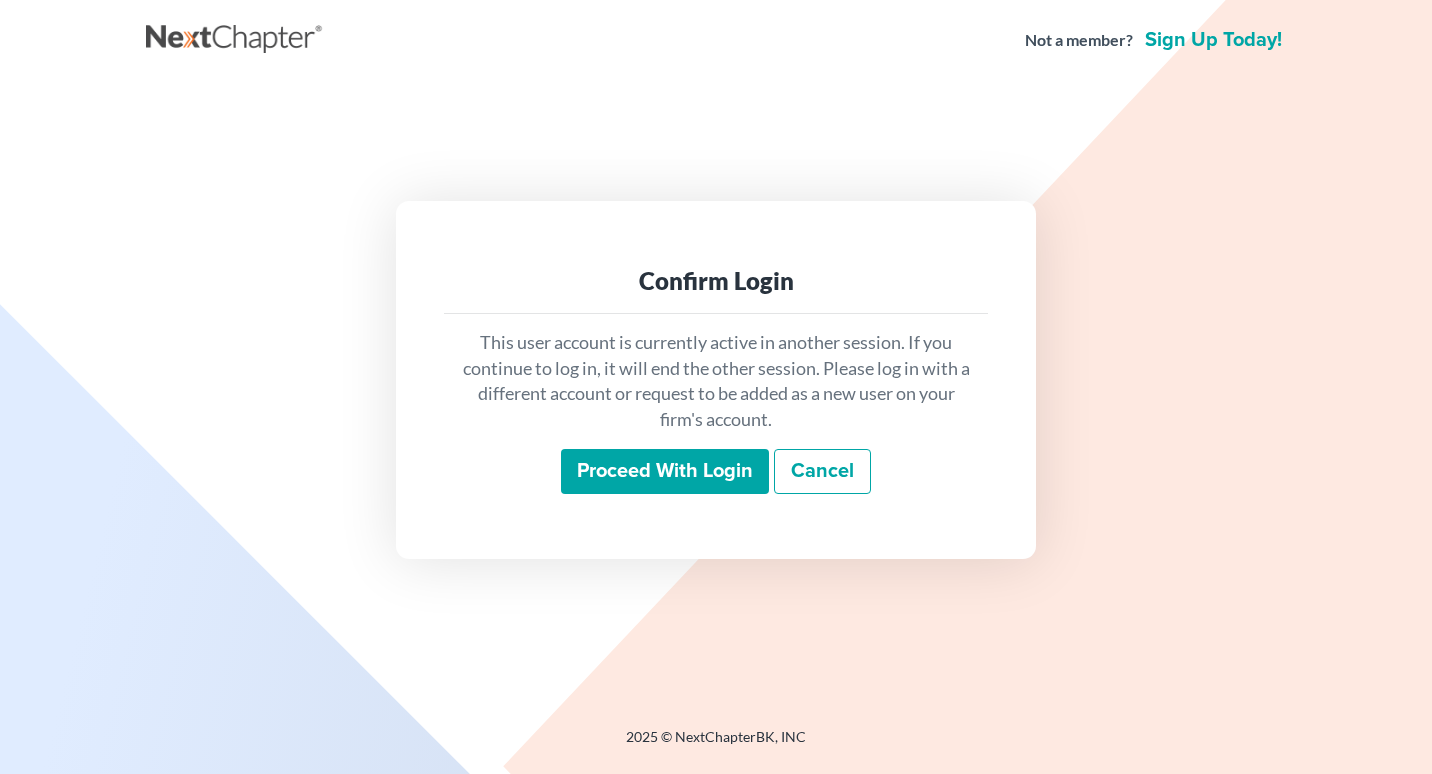 scroll, scrollTop: 0, scrollLeft: 0, axis: both 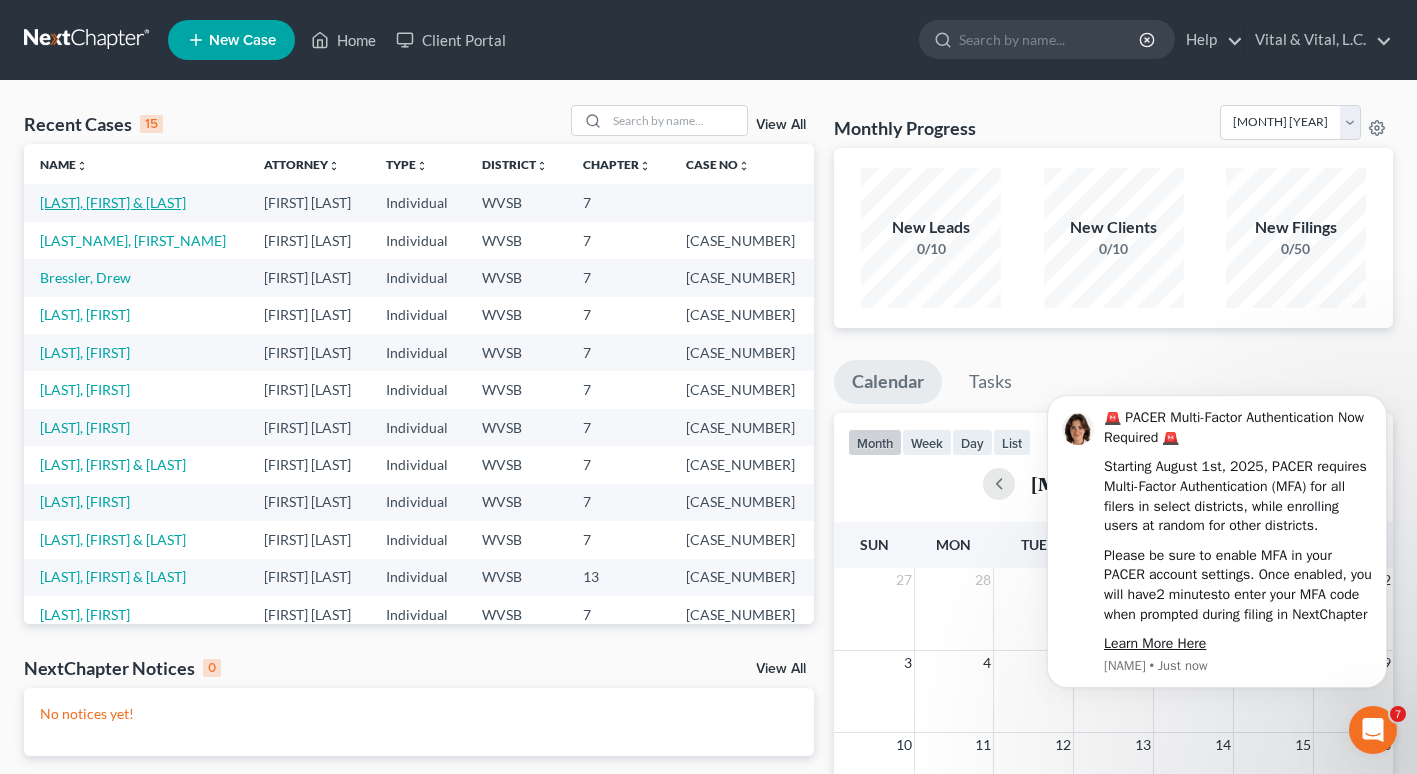 click on "[LAST], [FIRST] & [LAST]" at bounding box center [113, 202] 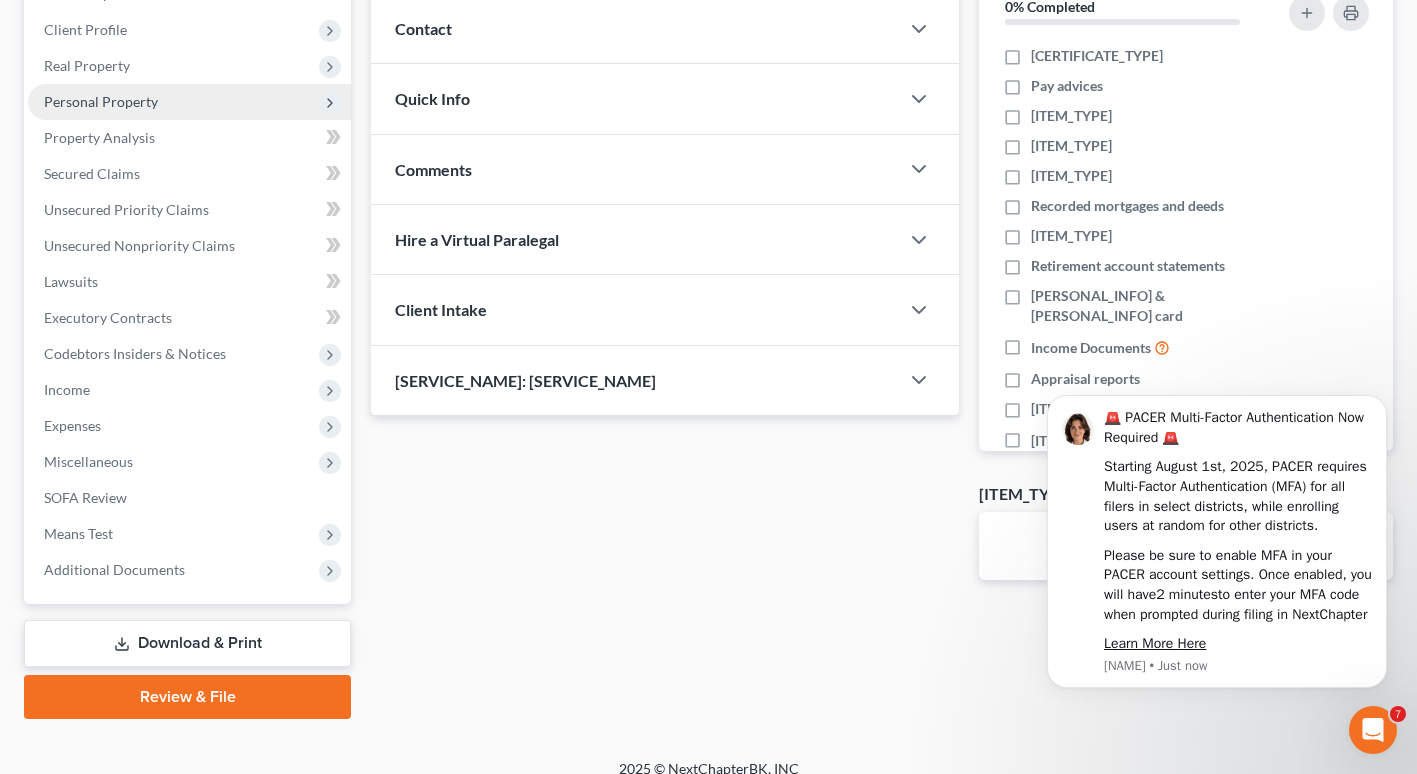 scroll, scrollTop: 289, scrollLeft: 0, axis: vertical 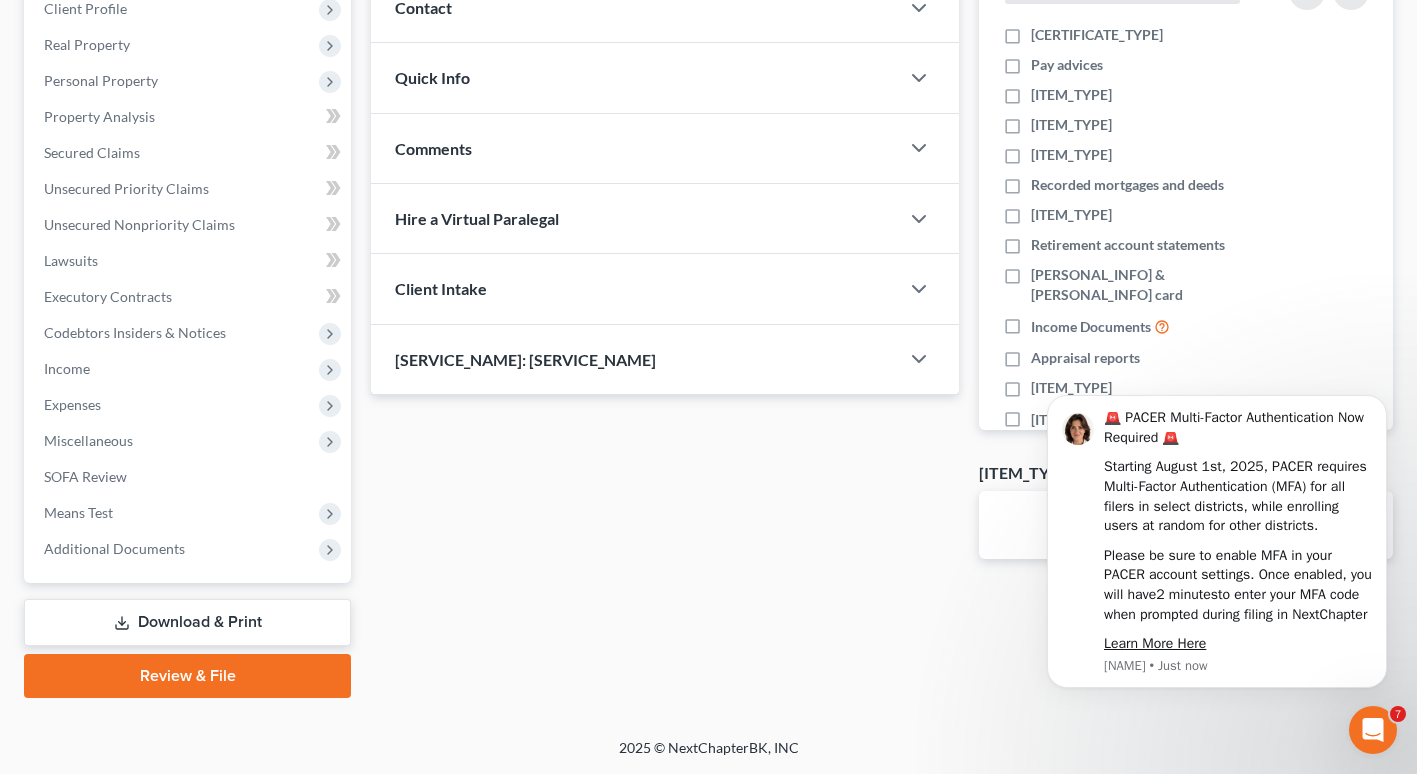 click on "Download & Print" at bounding box center (187, 622) 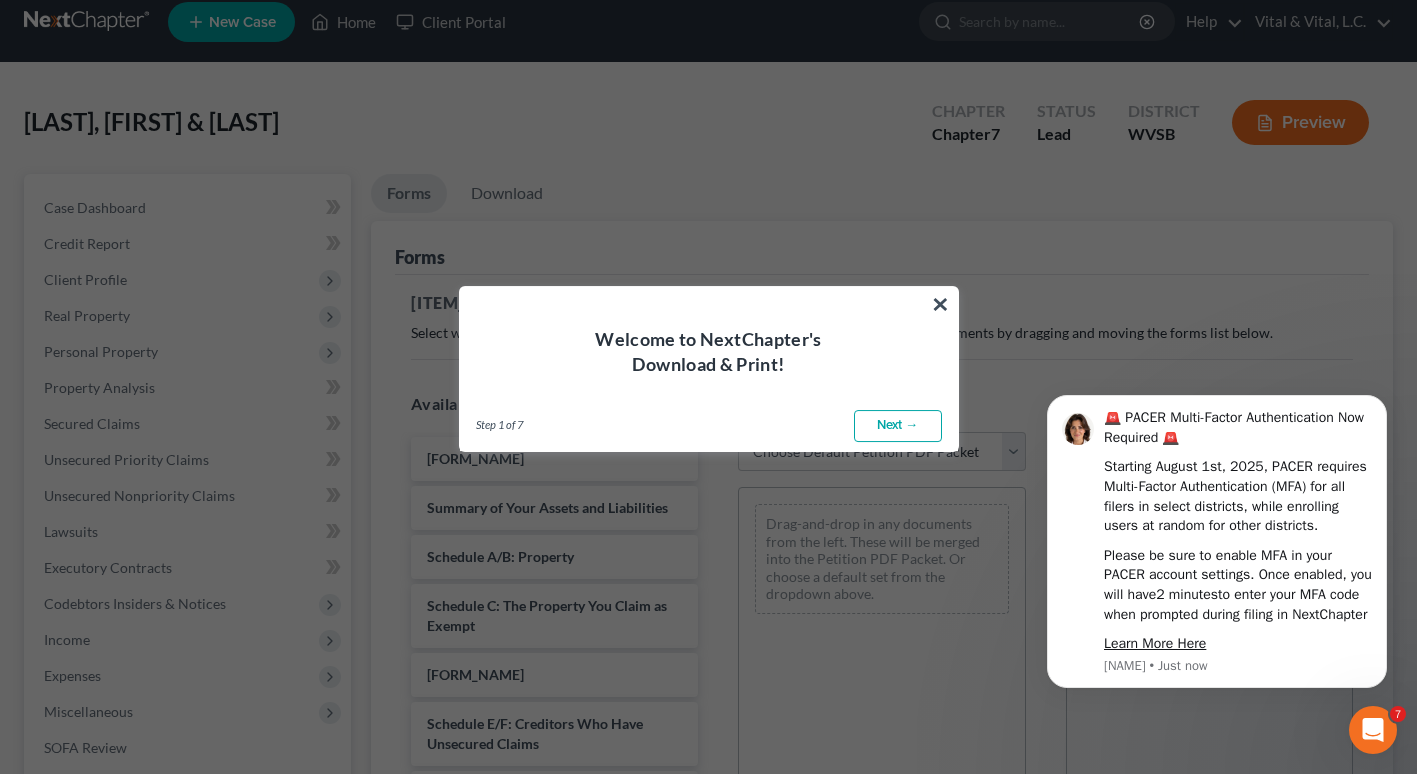 scroll, scrollTop: 0, scrollLeft: 0, axis: both 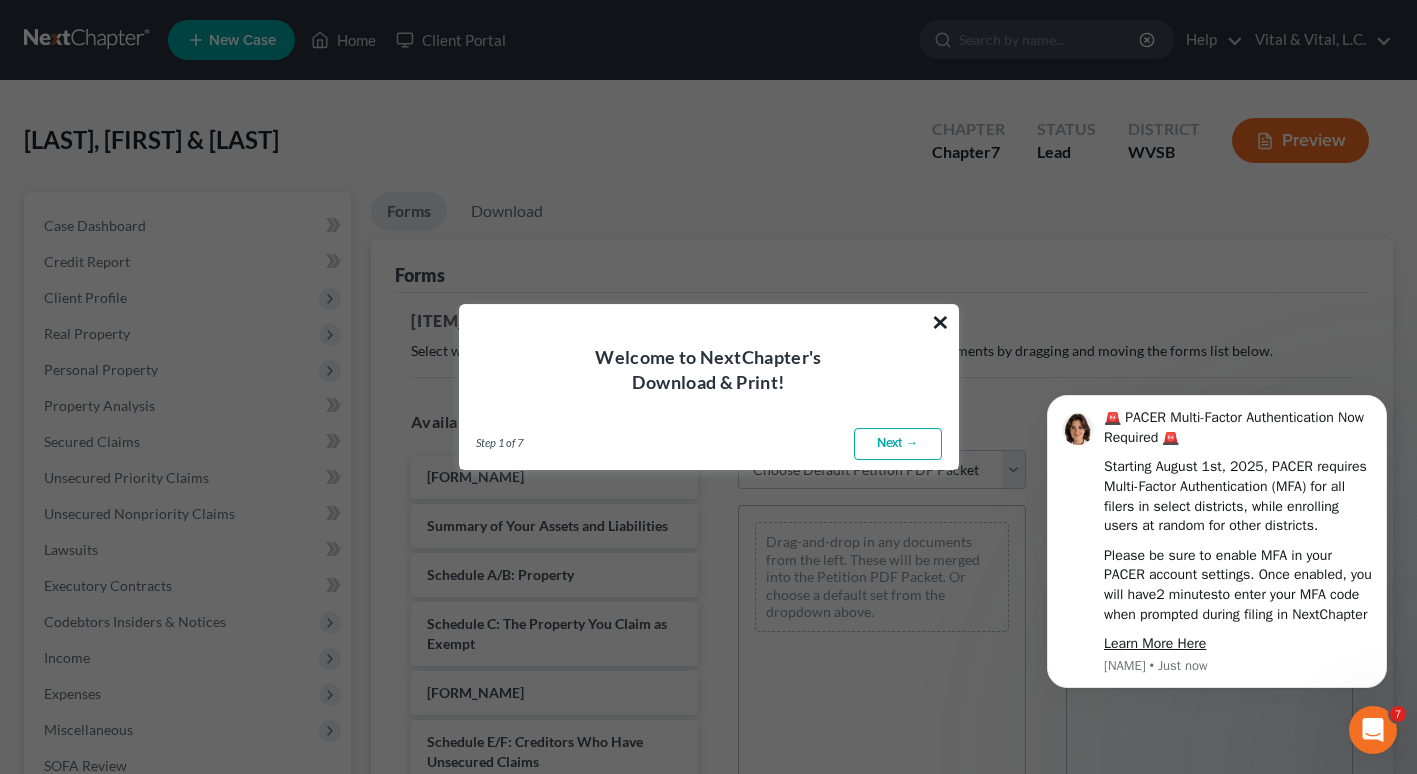 click on "×" at bounding box center (940, 322) 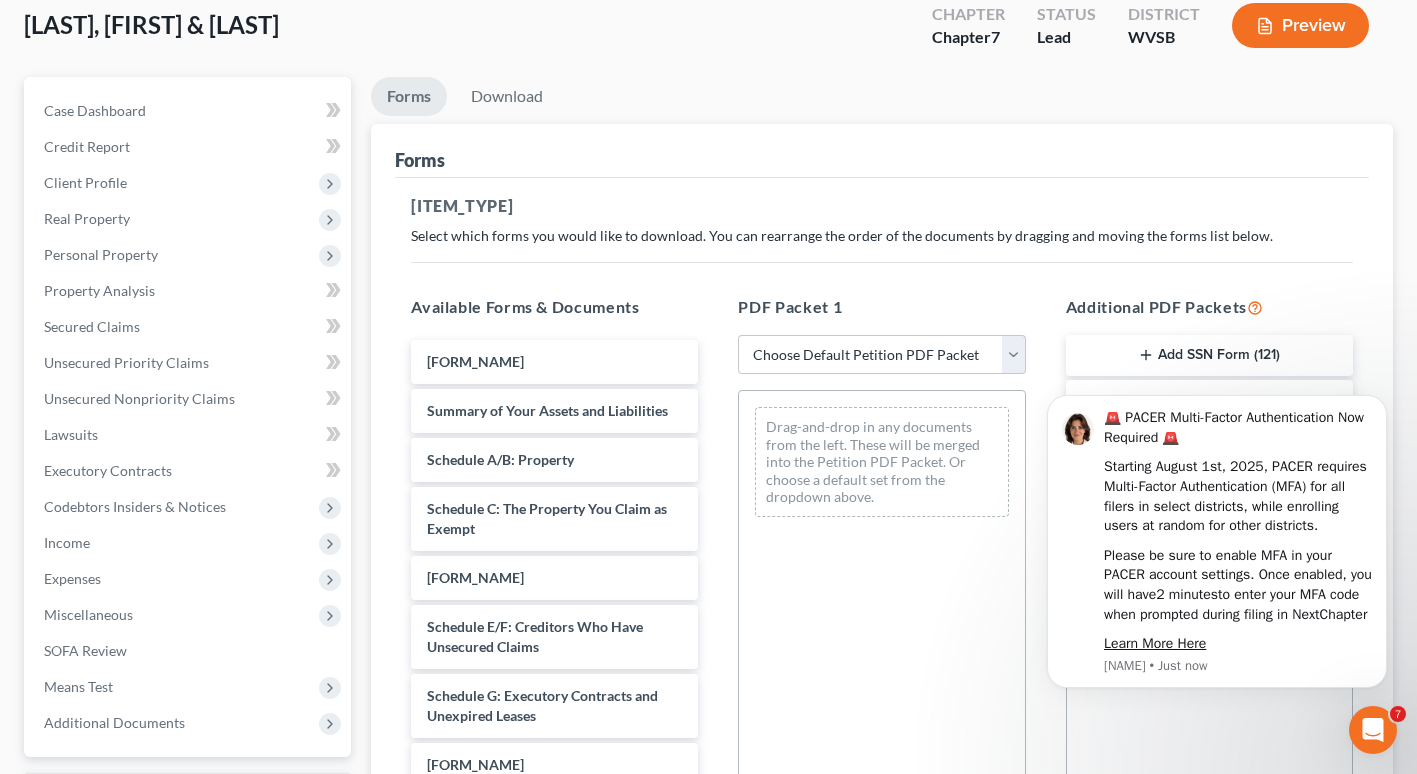 scroll, scrollTop: 100, scrollLeft: 0, axis: vertical 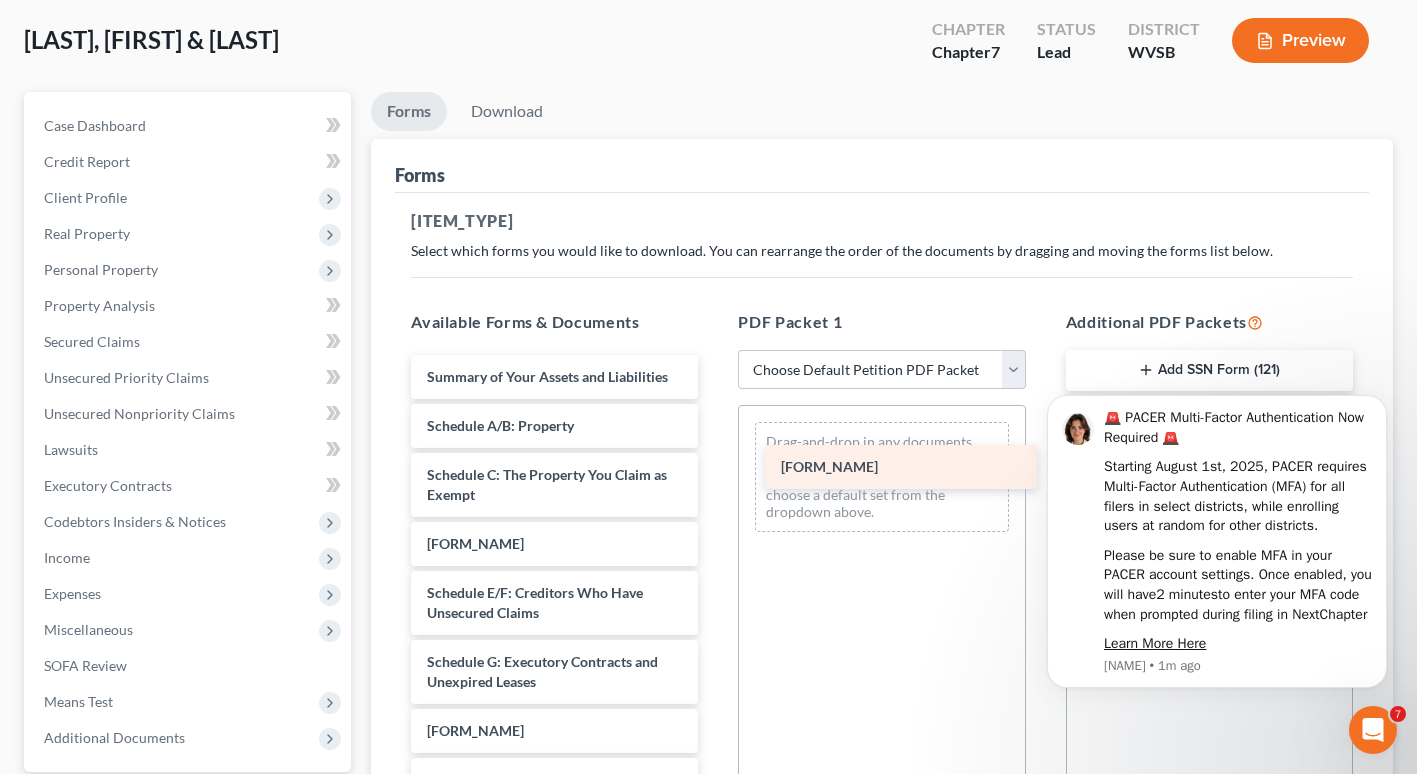 drag, startPoint x: 452, startPoint y: 386, endPoint x: 806, endPoint y: 476, distance: 365.26154 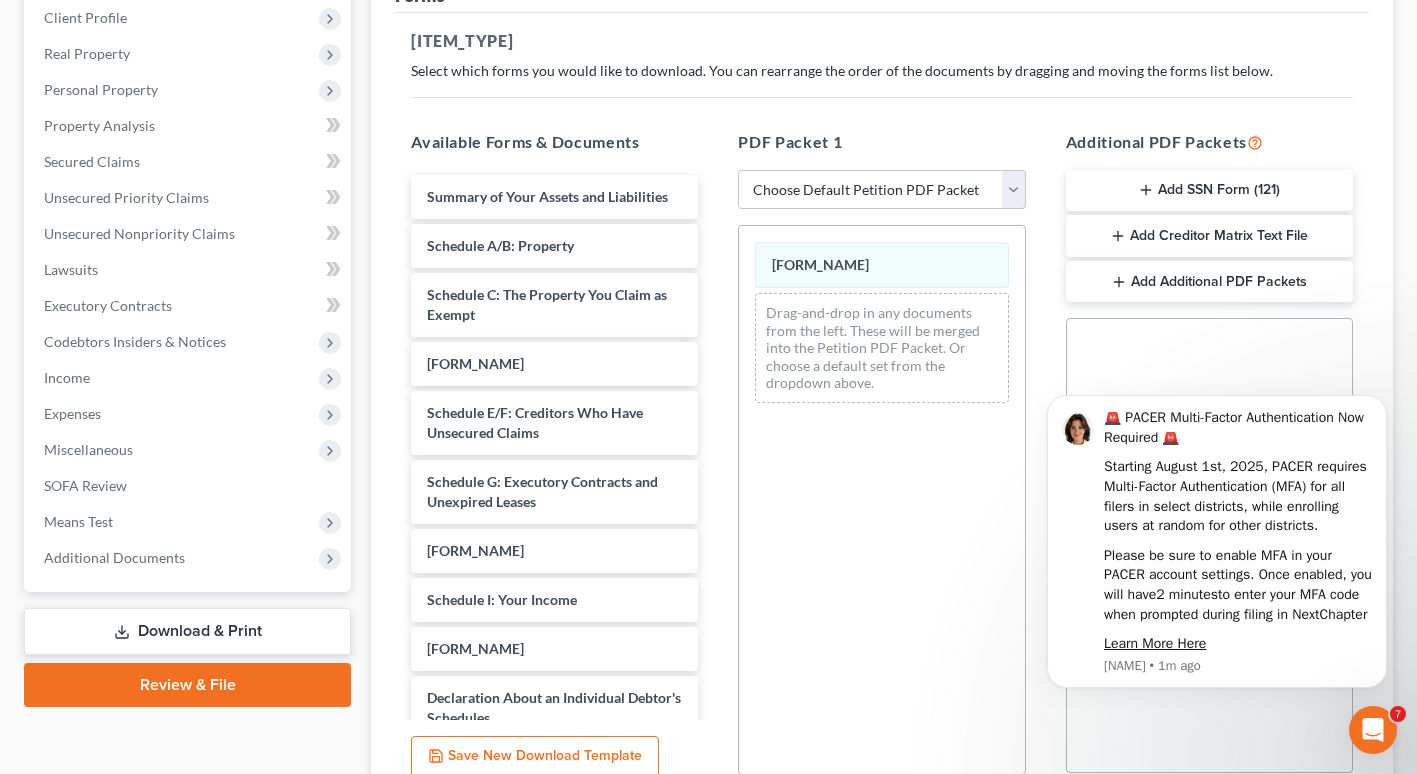 scroll, scrollTop: 261, scrollLeft: 0, axis: vertical 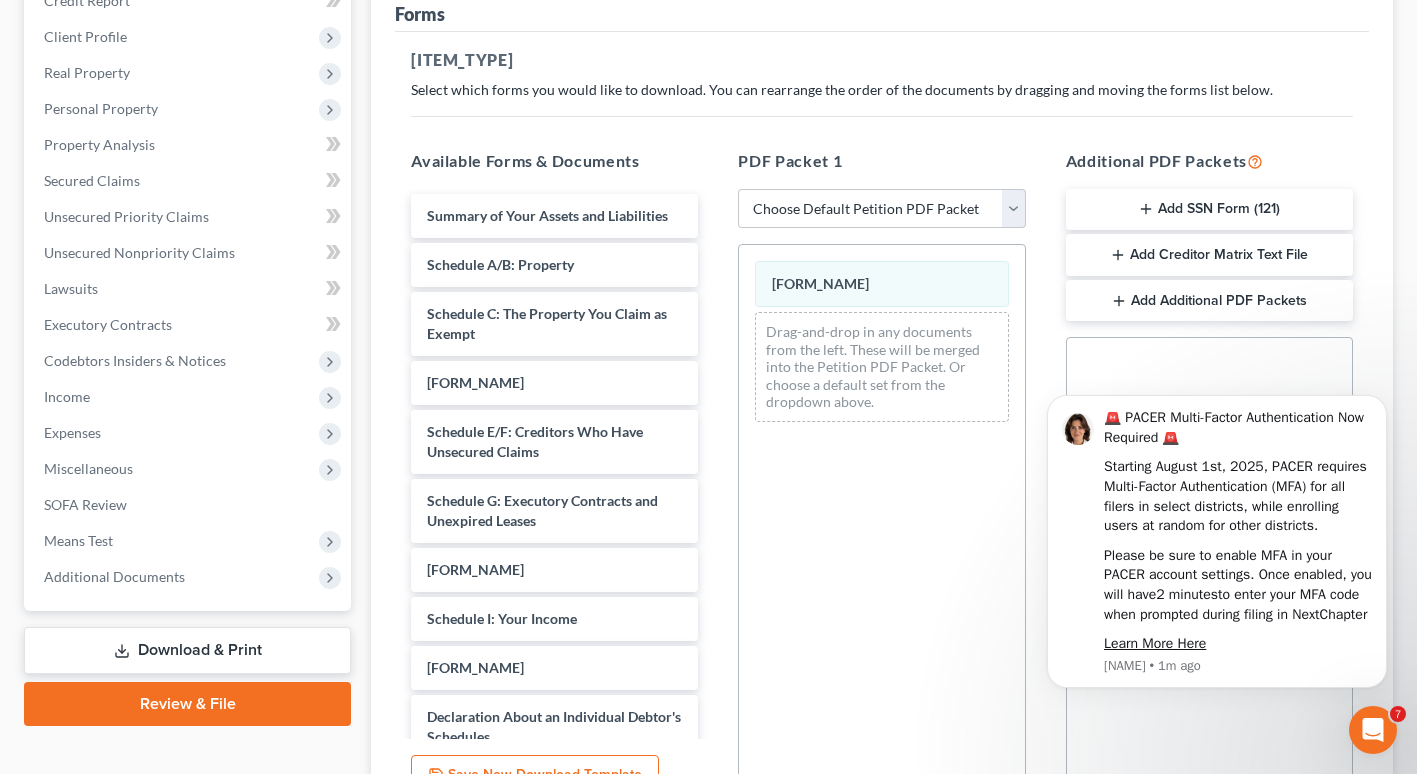 click on "Download & Print" at bounding box center (187, 650) 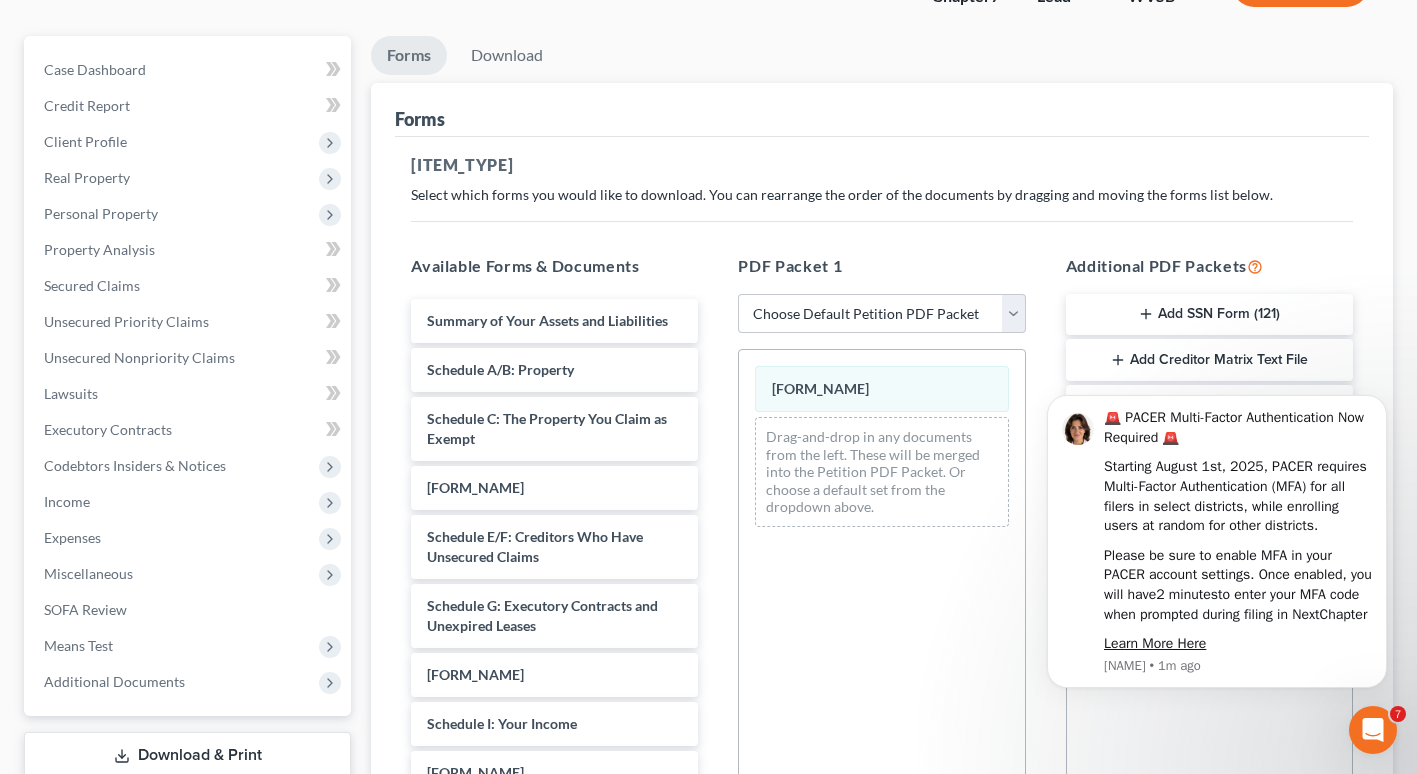 scroll, scrollTop: 0, scrollLeft: 0, axis: both 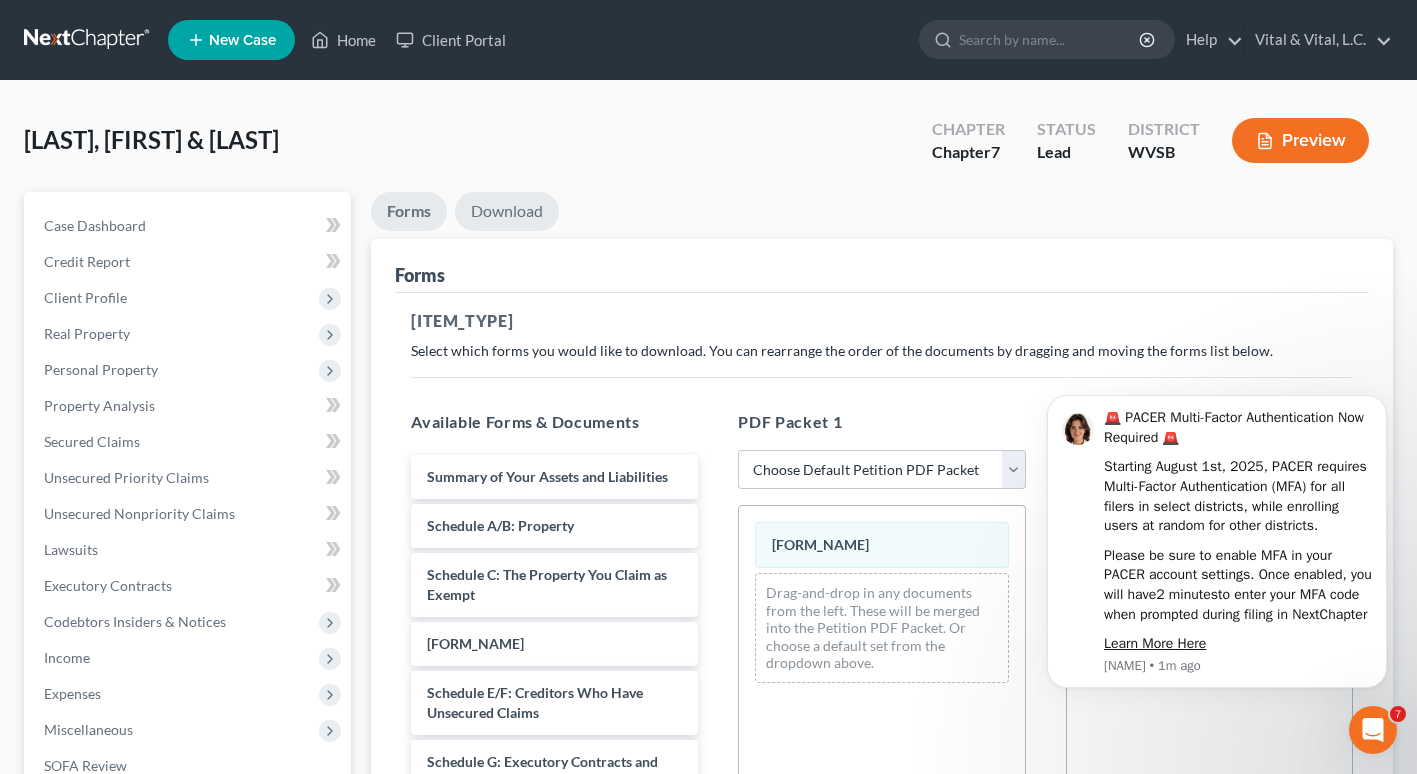 click on "Download" at bounding box center [507, 211] 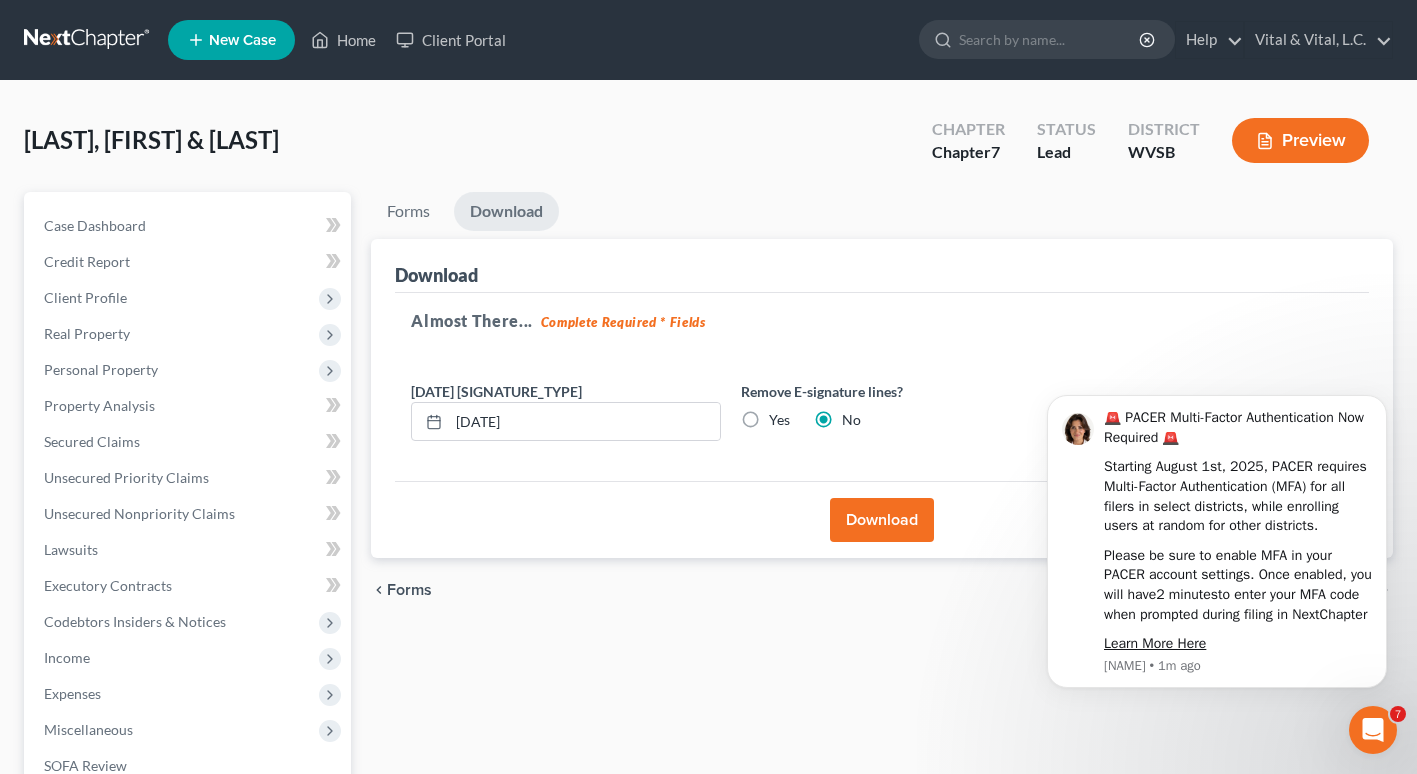 click on "Download" at bounding box center [882, 520] 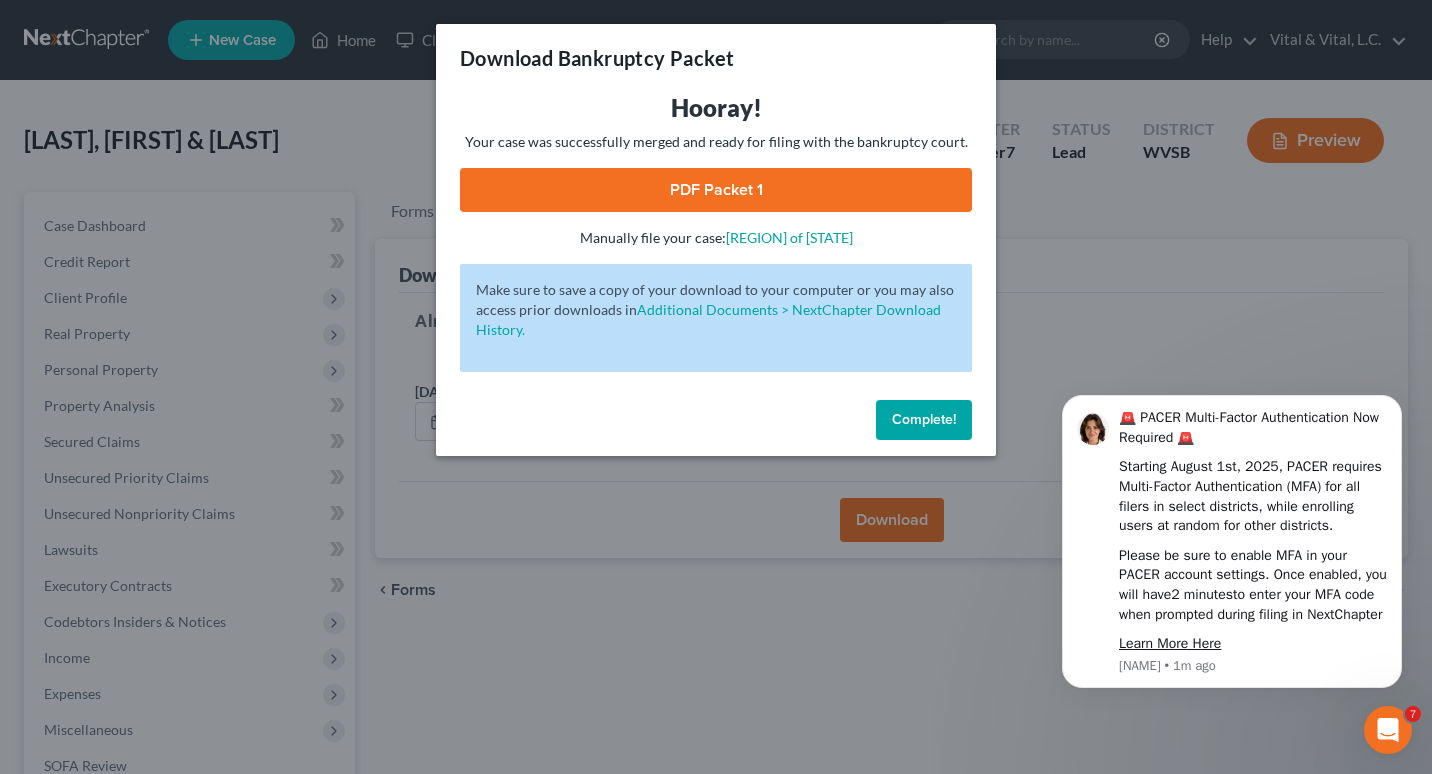 click on "PDF Packet 1" at bounding box center [716, 190] 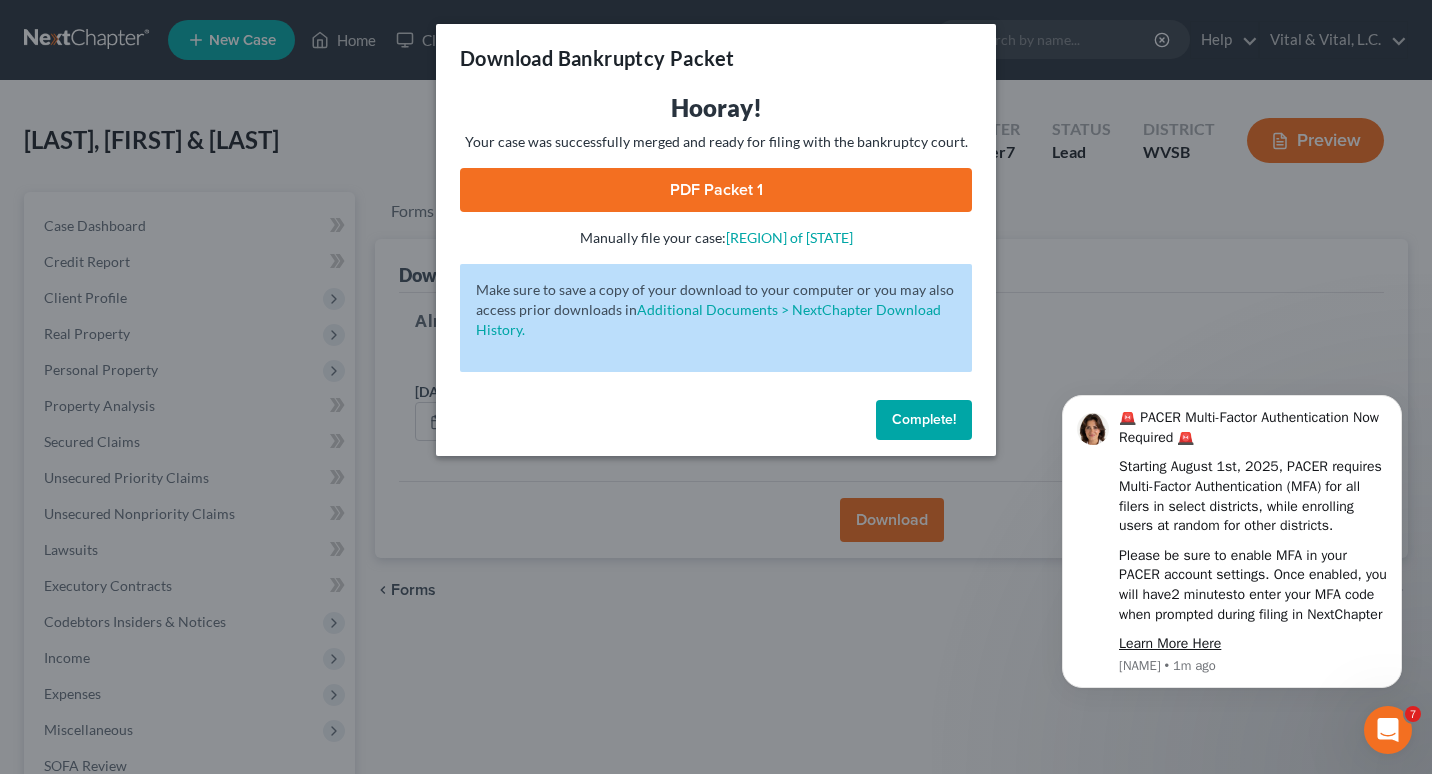 click on "Complete!" at bounding box center [924, 419] 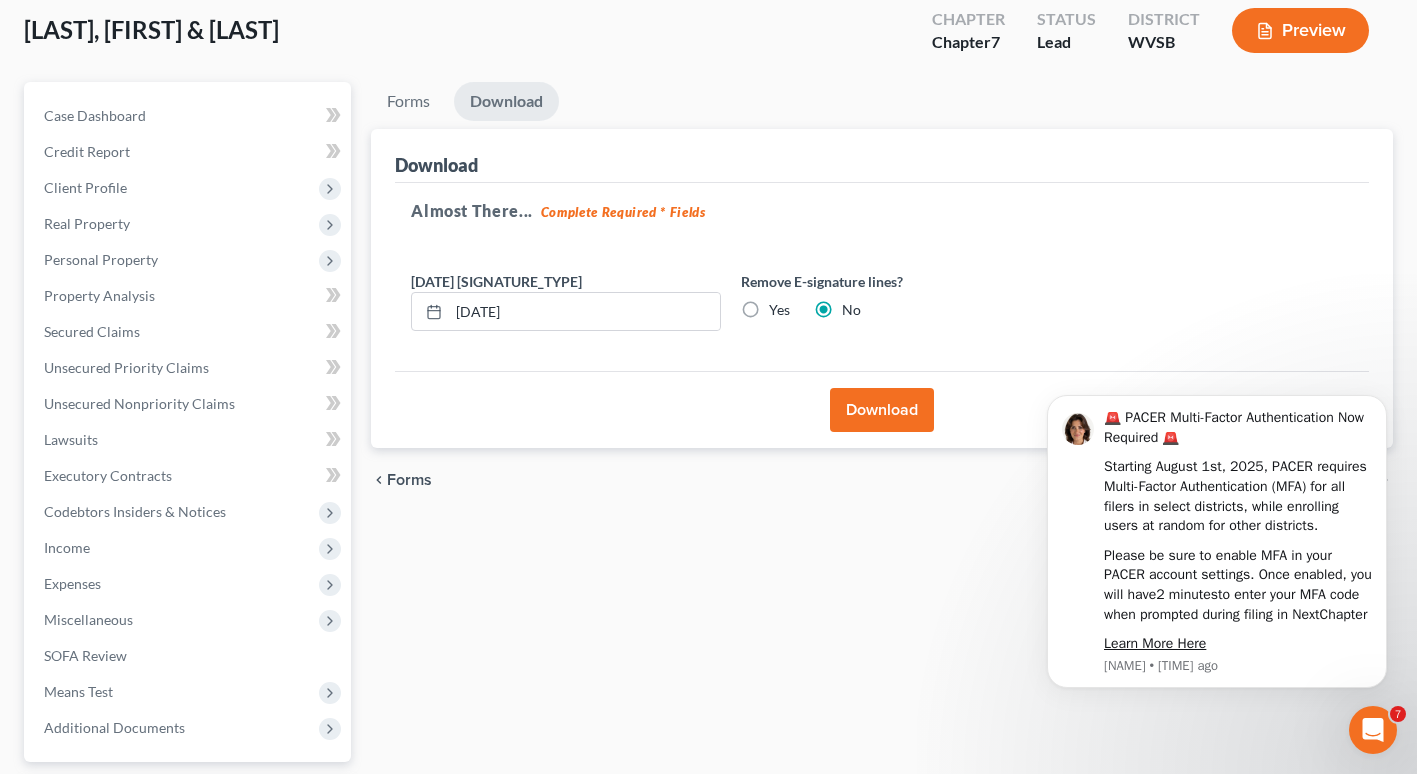 scroll, scrollTop: 89, scrollLeft: 0, axis: vertical 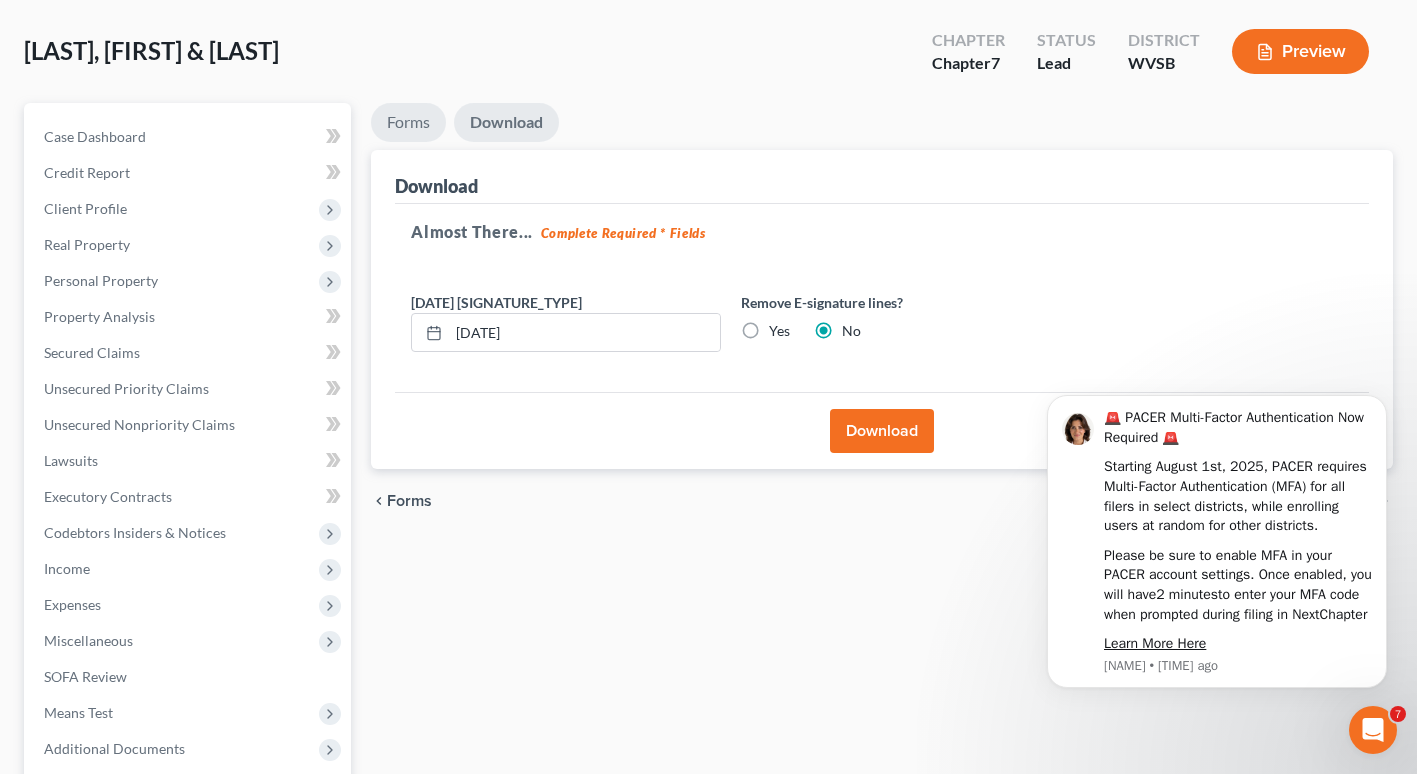 click on "Forms" at bounding box center [408, 122] 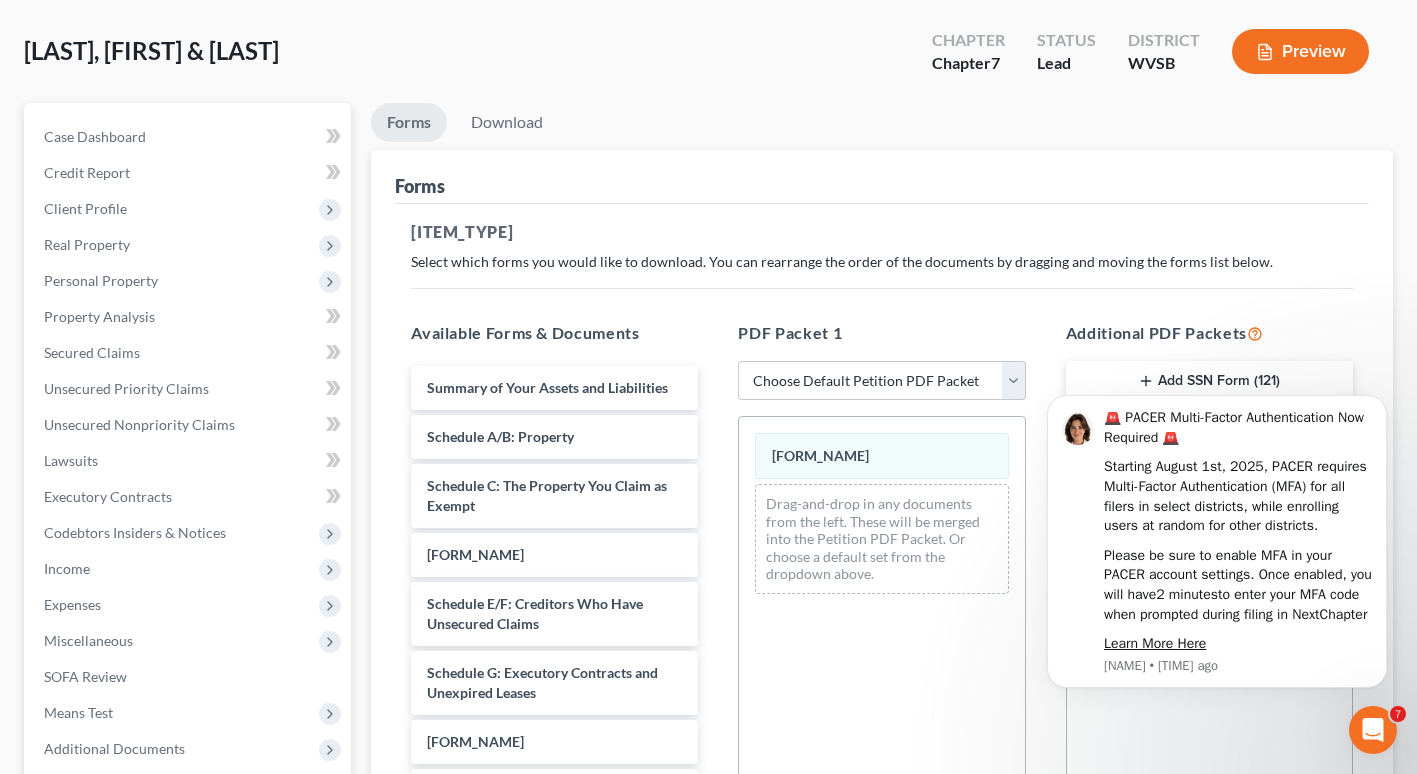scroll, scrollTop: 0, scrollLeft: 0, axis: both 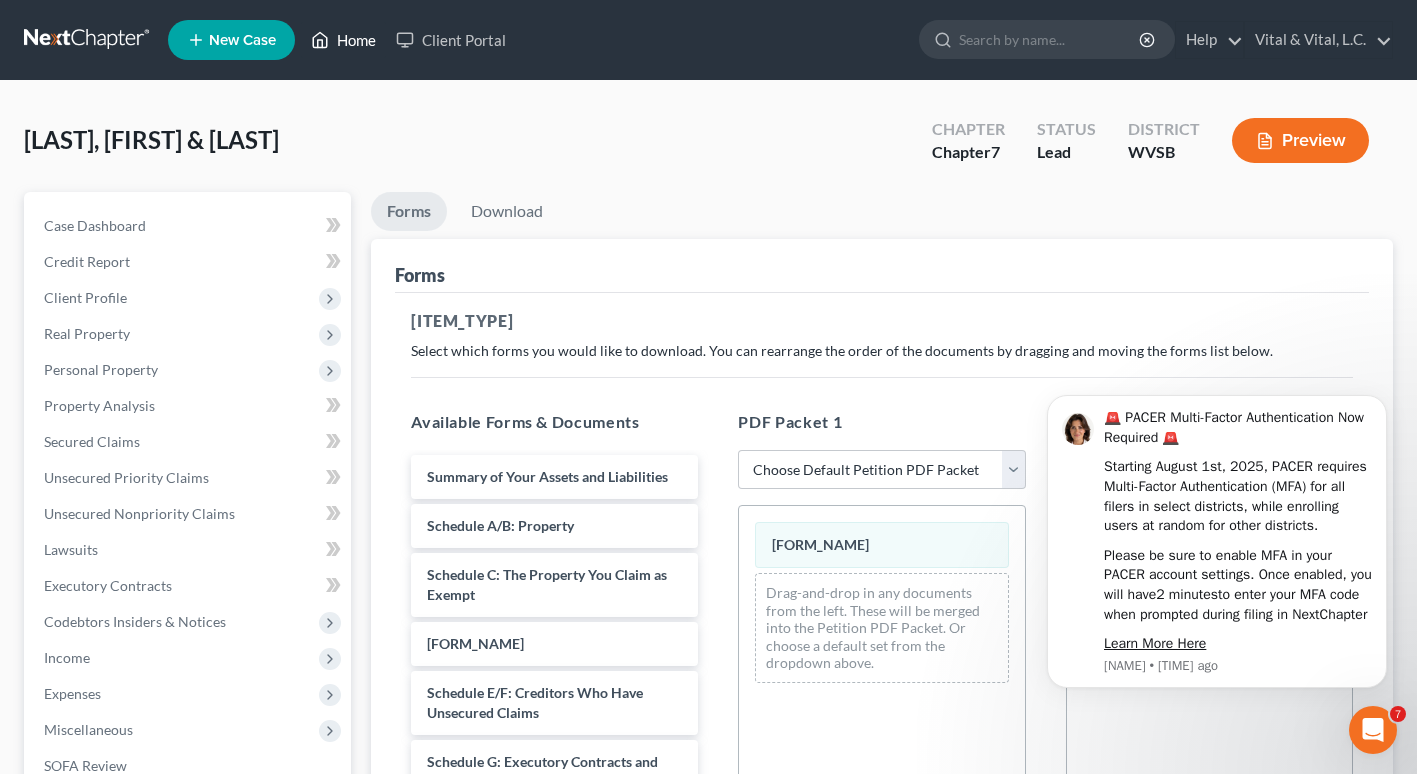 click on "Home" at bounding box center [343, 40] 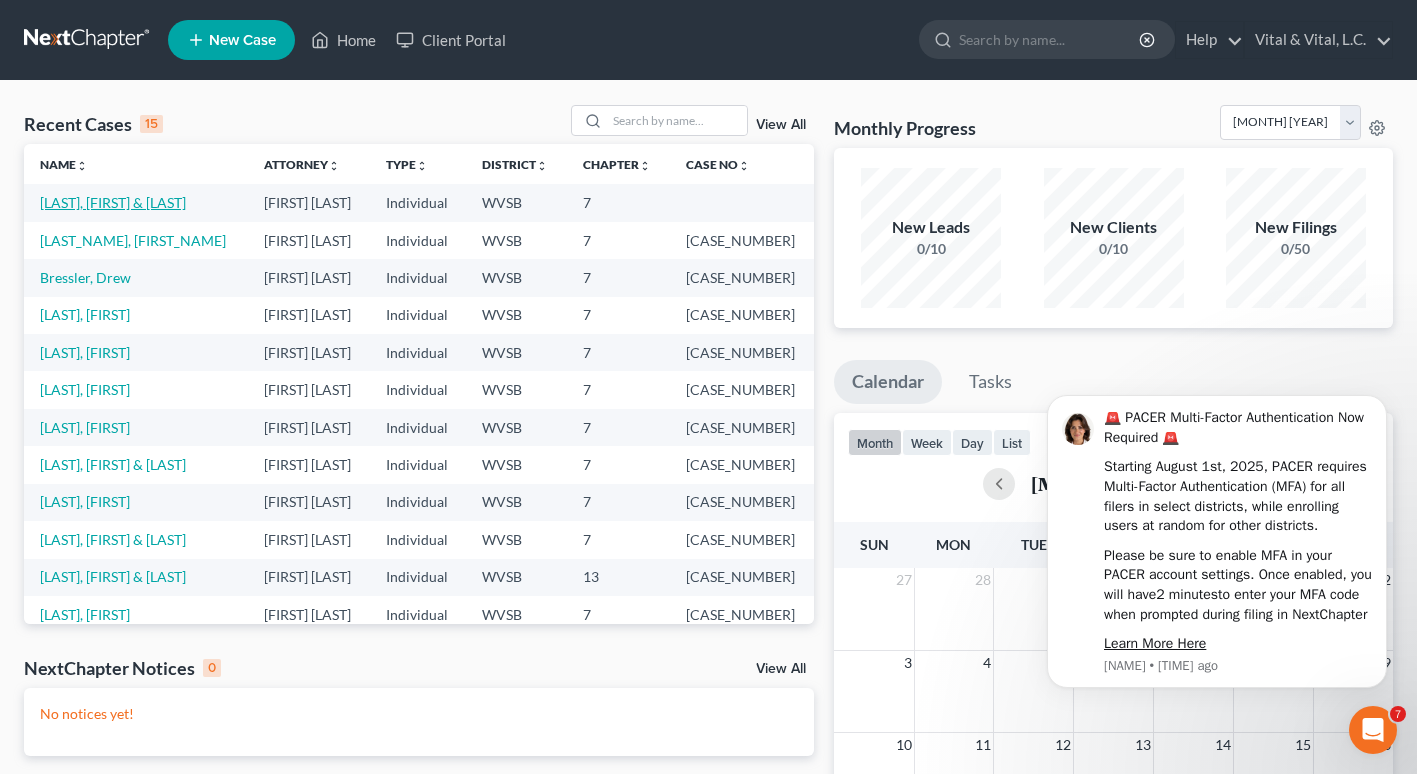 click on "[LAST], [FIRST] & [LAST]" at bounding box center (113, 202) 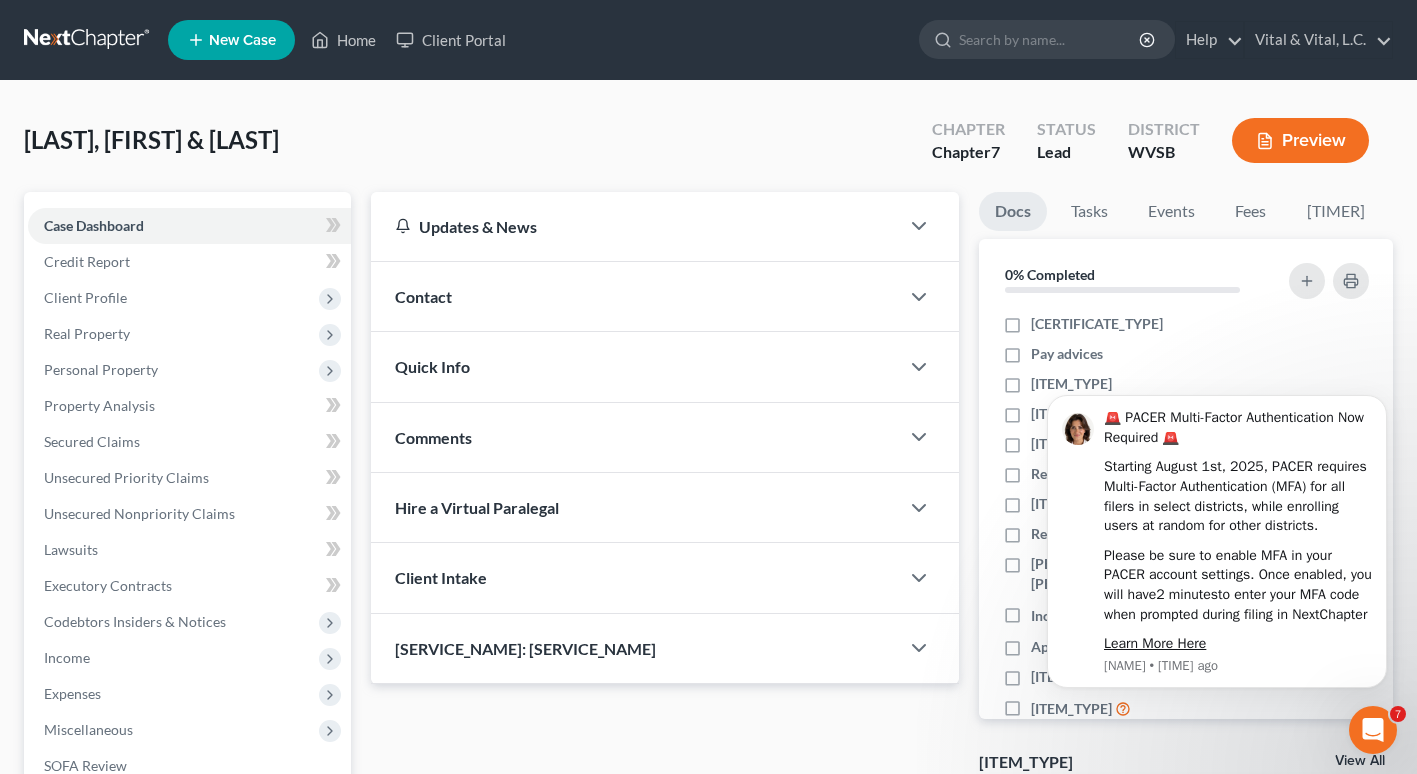 click 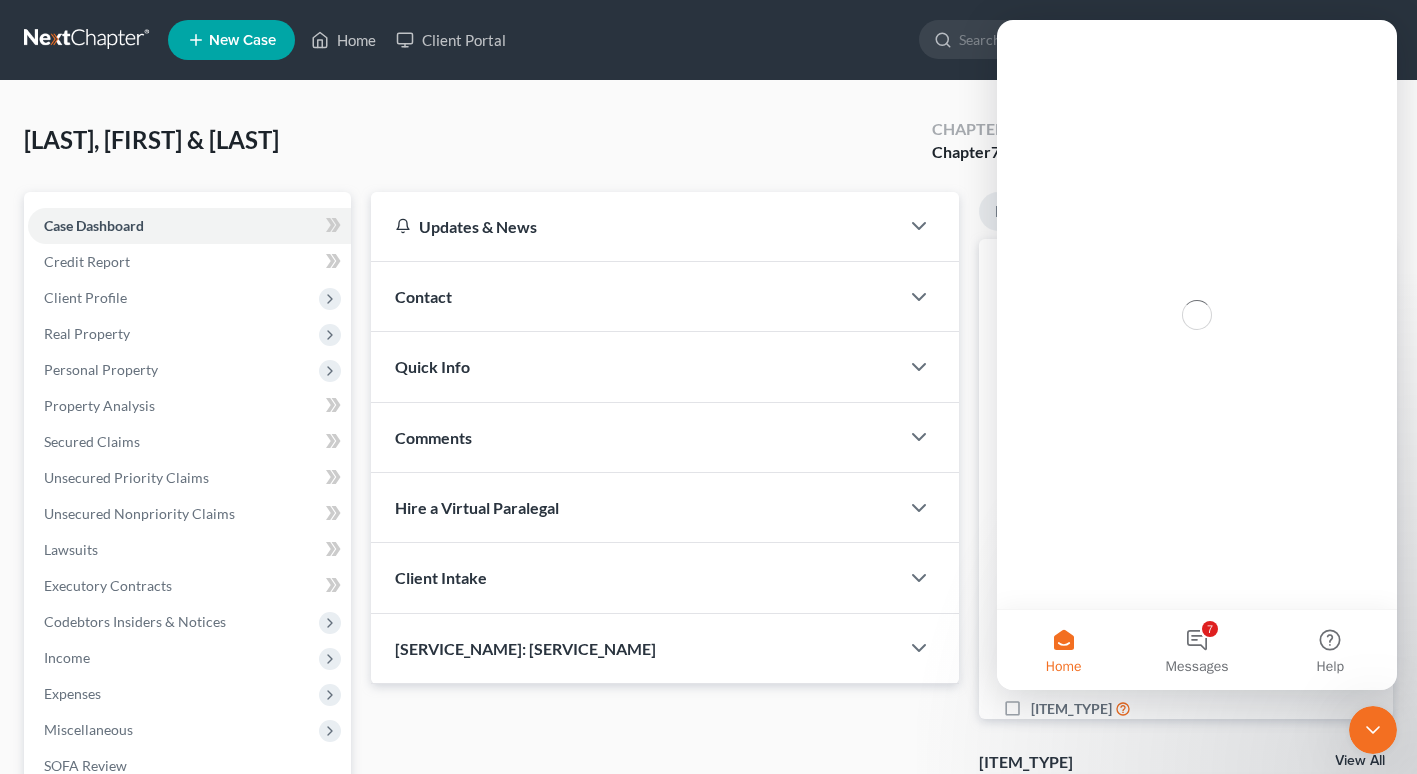 scroll, scrollTop: 0, scrollLeft: 0, axis: both 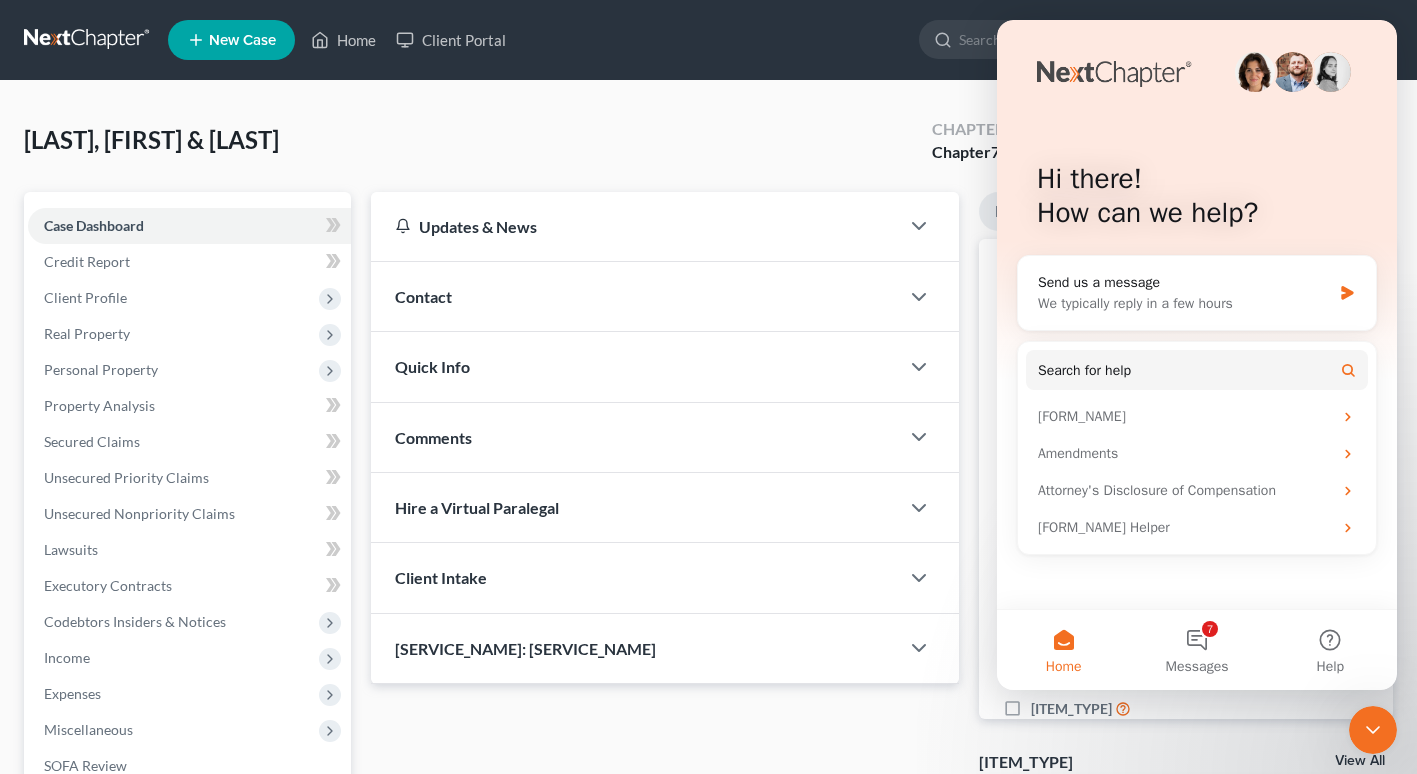 click on "Hi there! How can we help?" at bounding box center (1197, 200) 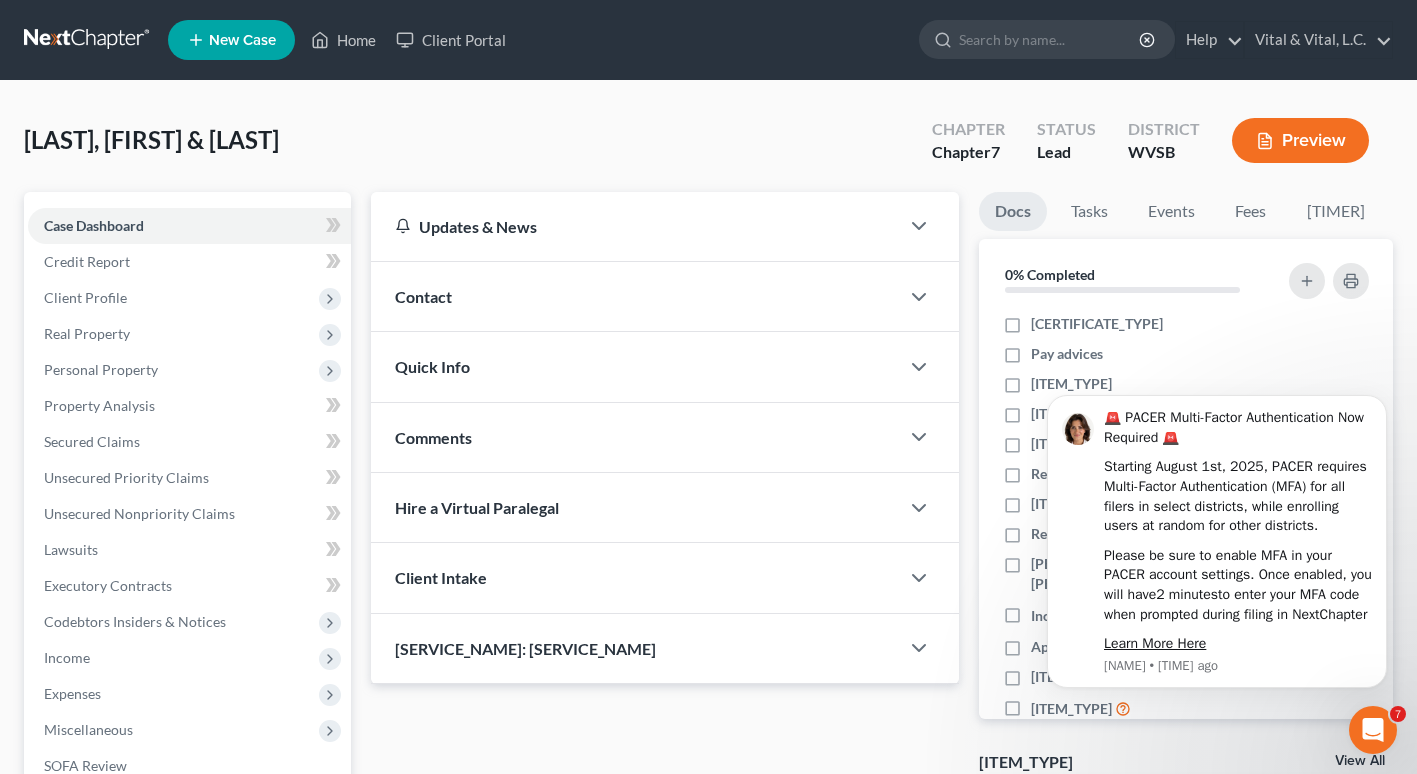 scroll, scrollTop: 0, scrollLeft: 0, axis: both 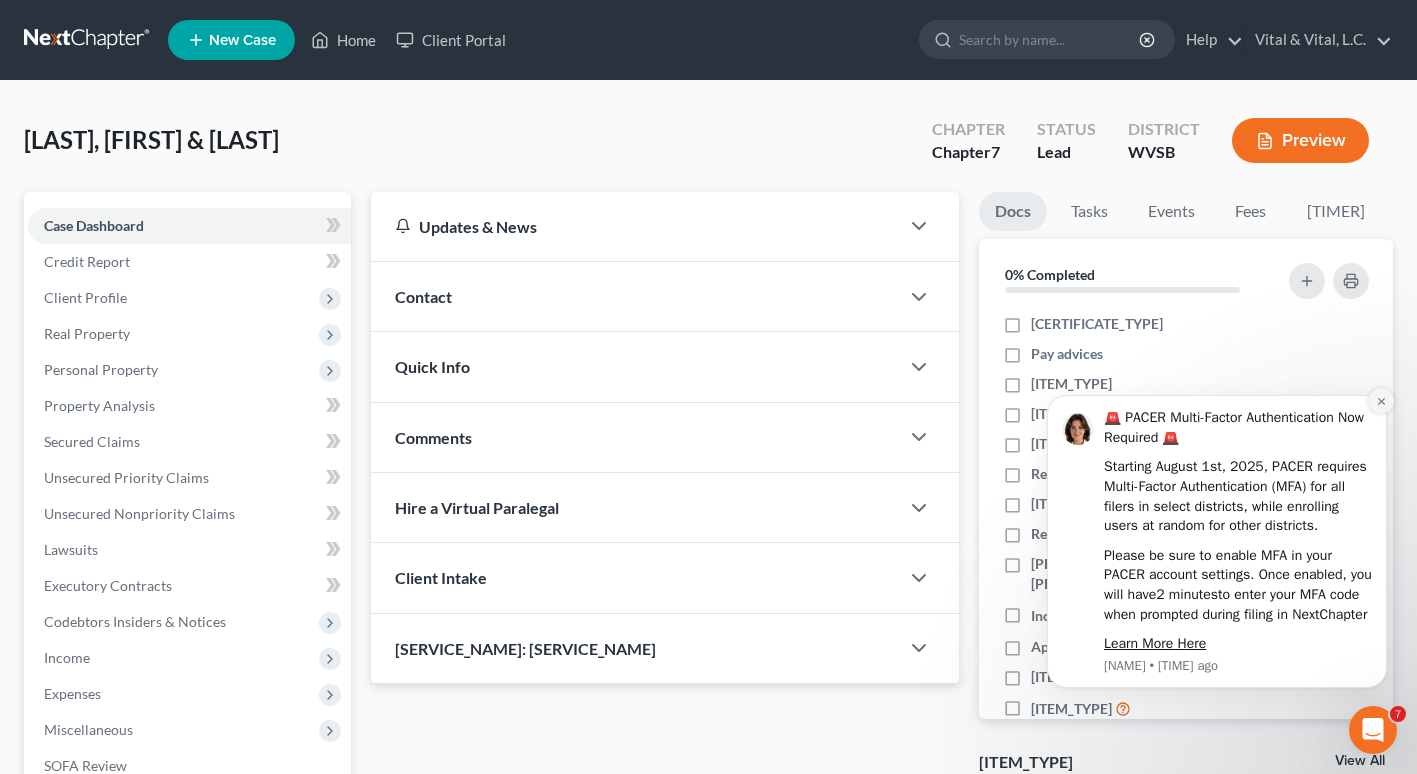click 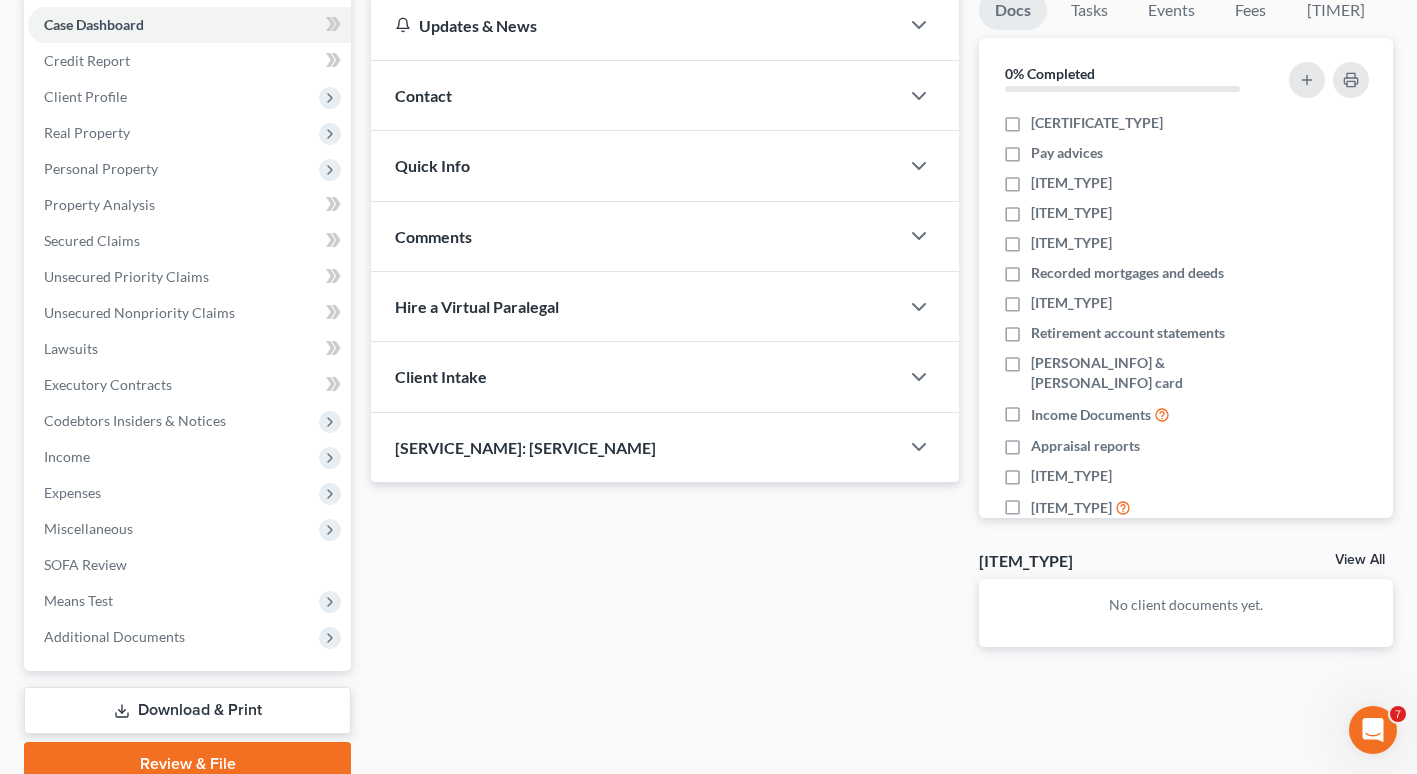 scroll, scrollTop: 289, scrollLeft: 0, axis: vertical 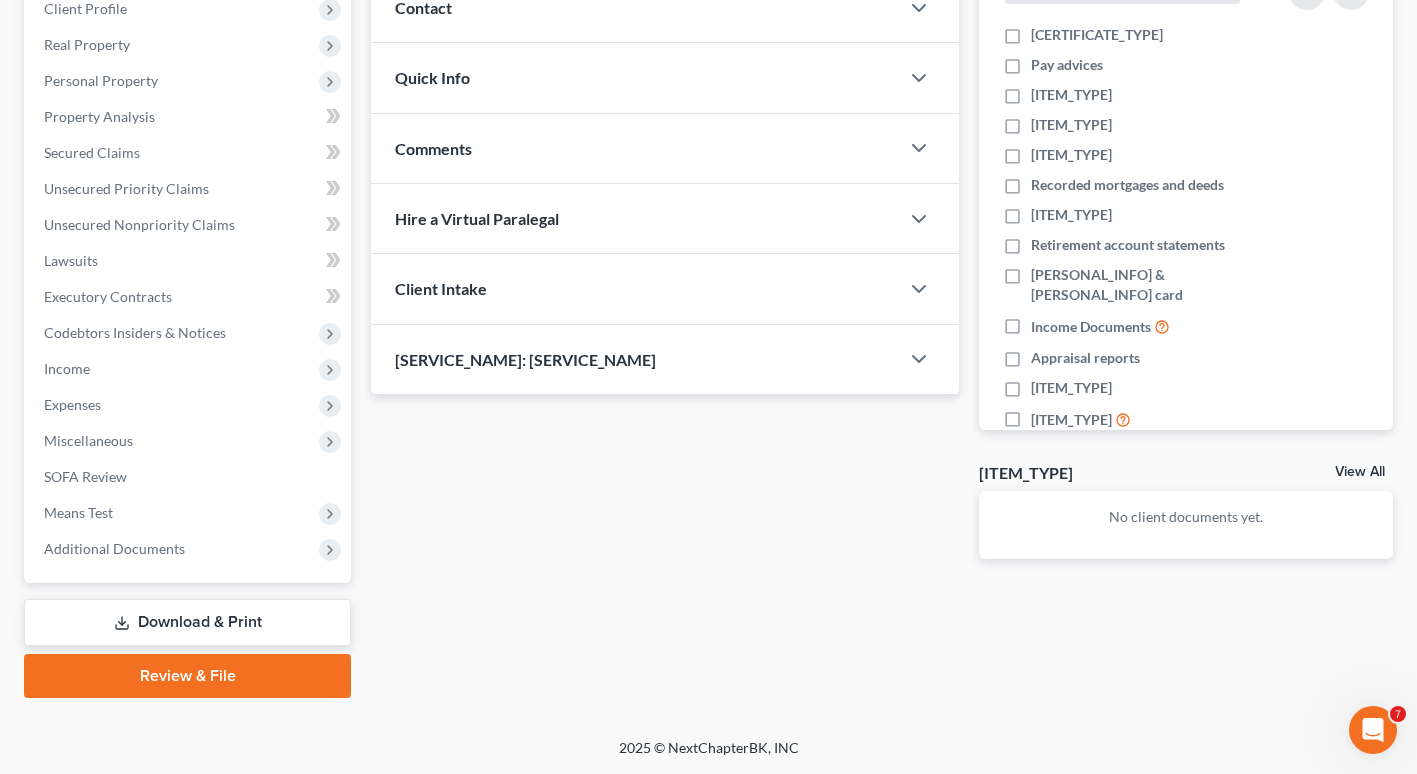 click on "Download & Print" at bounding box center [187, 622] 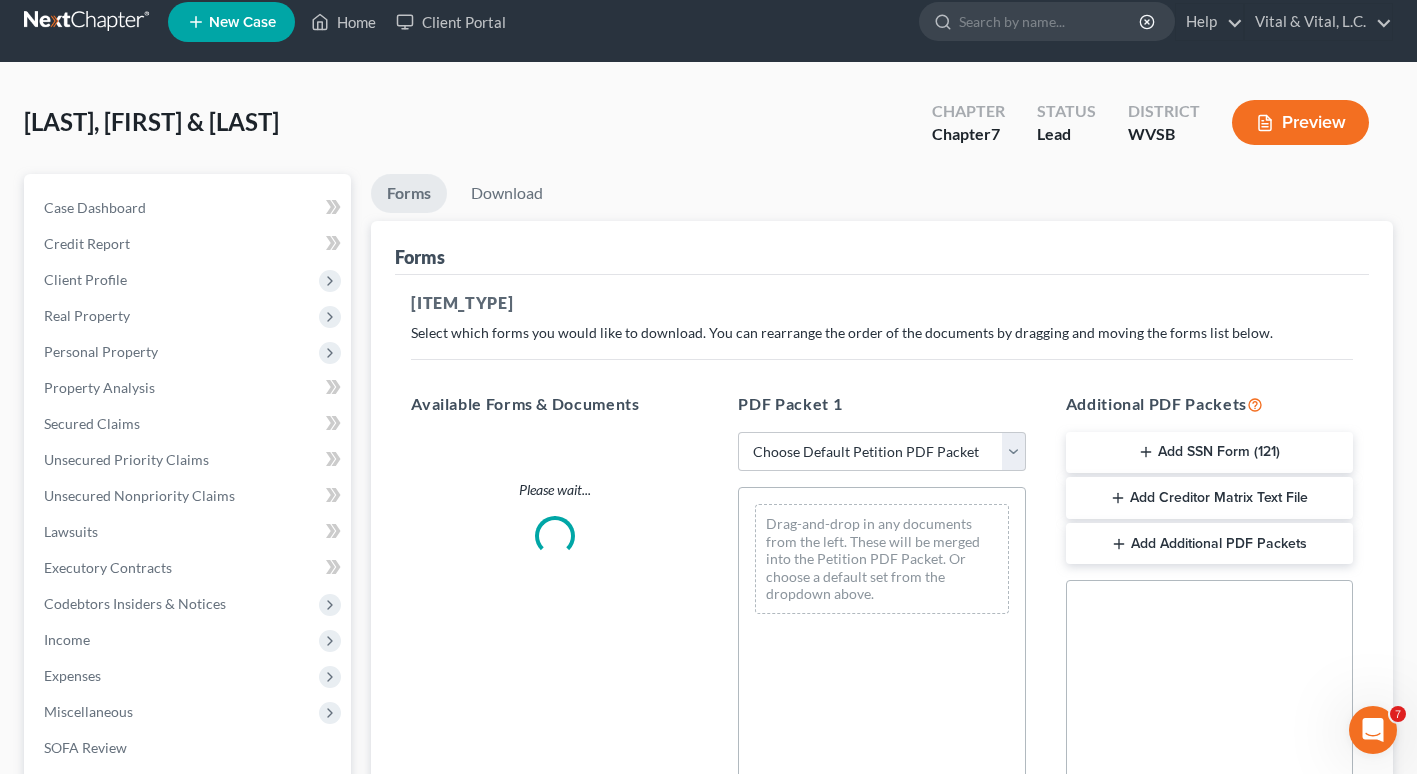 scroll, scrollTop: 0, scrollLeft: 0, axis: both 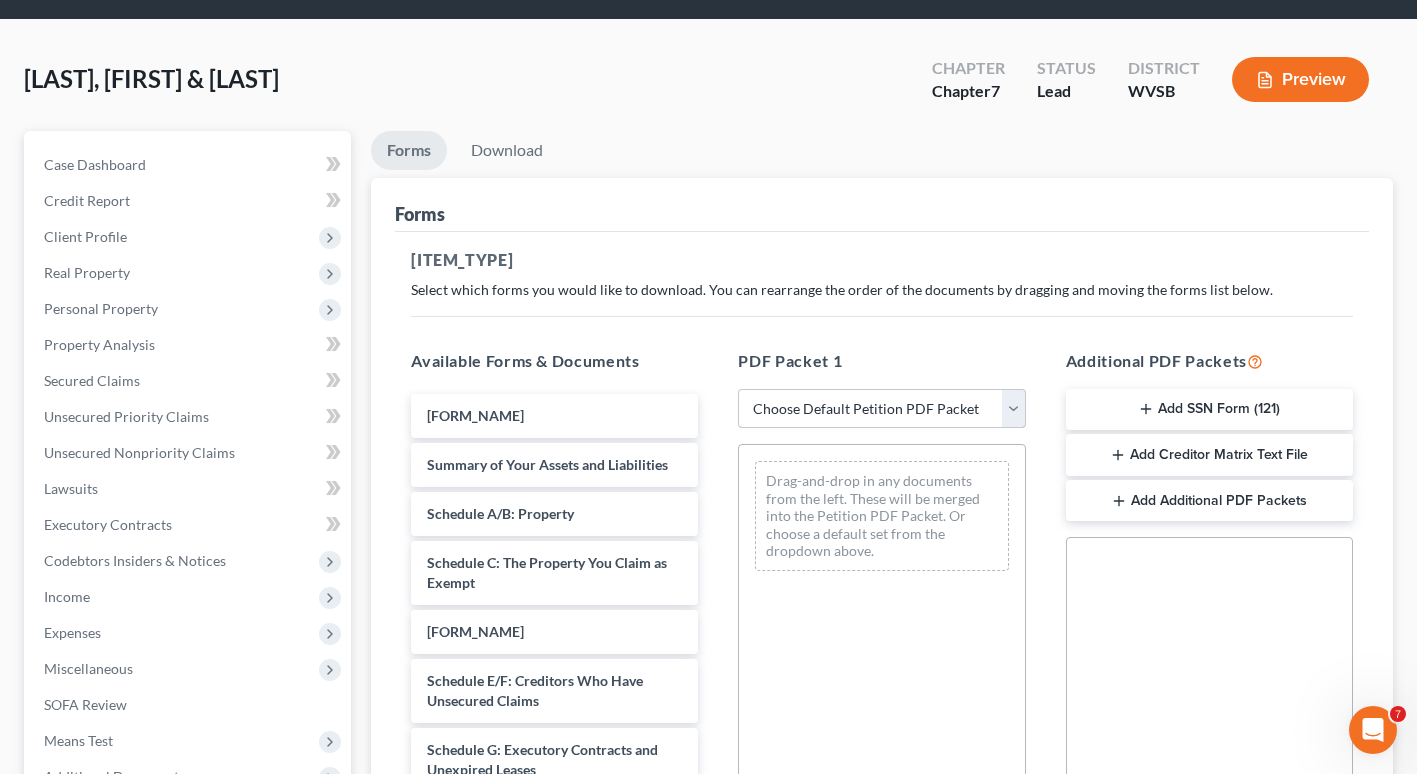 click on "[FORM_PACKET_TYPE] [FORM_PACKET_TYPE] [FORM_PACKET_TYPE]" at bounding box center (881, 409) 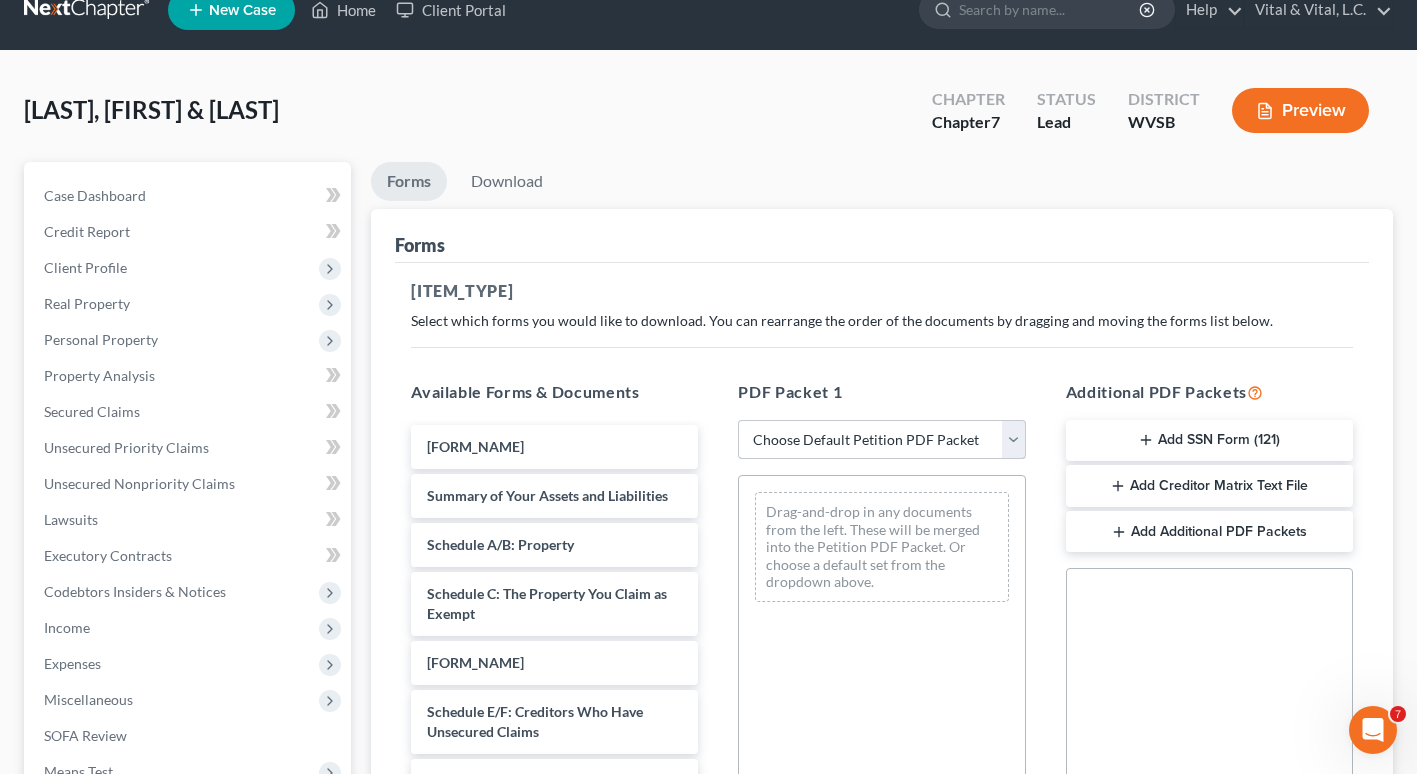 scroll, scrollTop: 0, scrollLeft: 0, axis: both 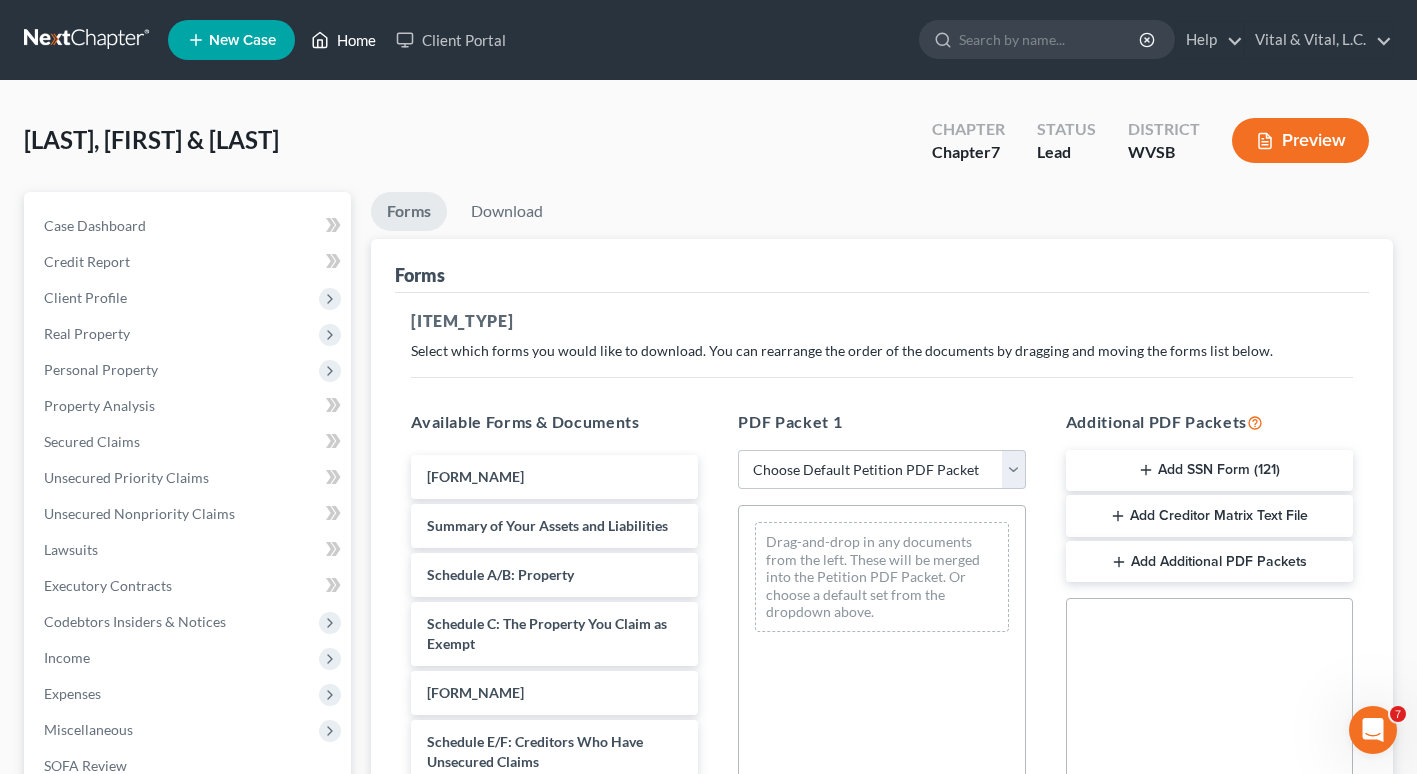 click on "Home" at bounding box center (343, 40) 